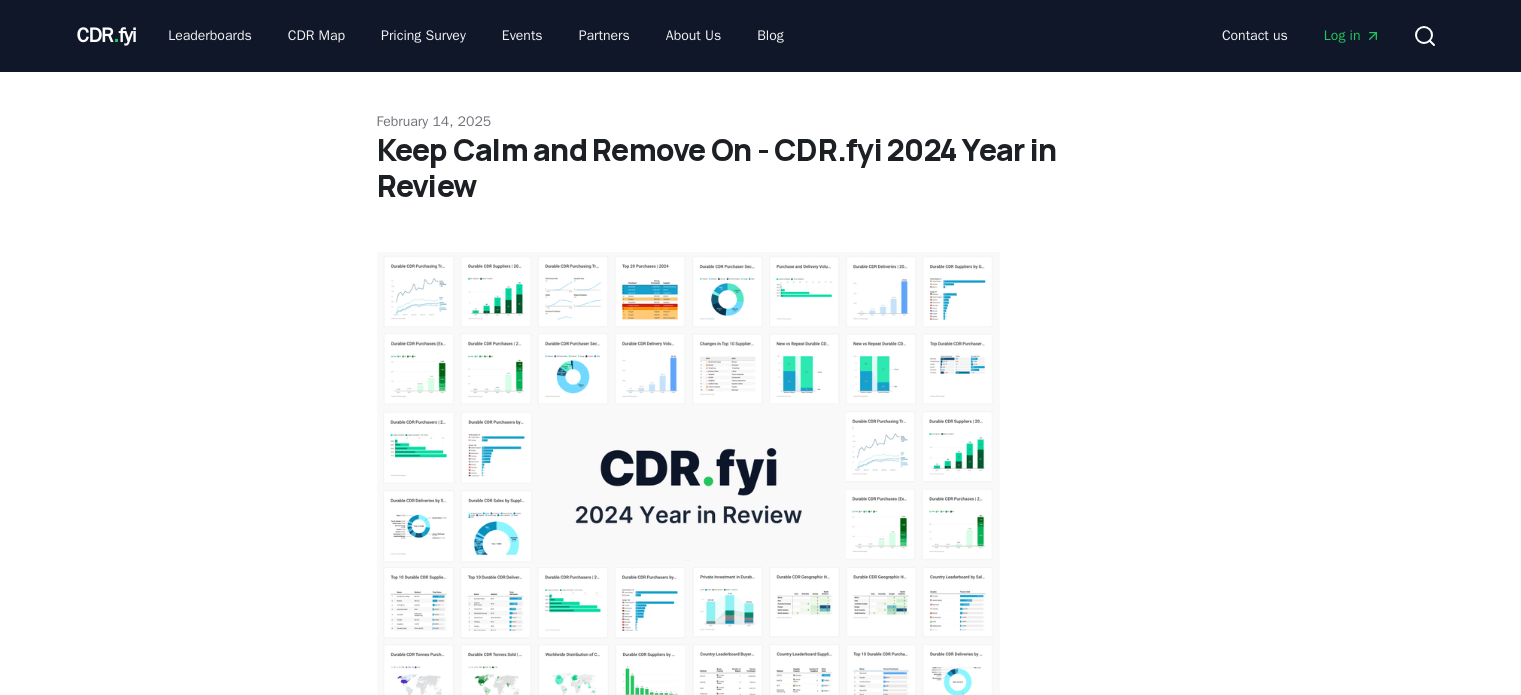 scroll, scrollTop: 0, scrollLeft: 0, axis: both 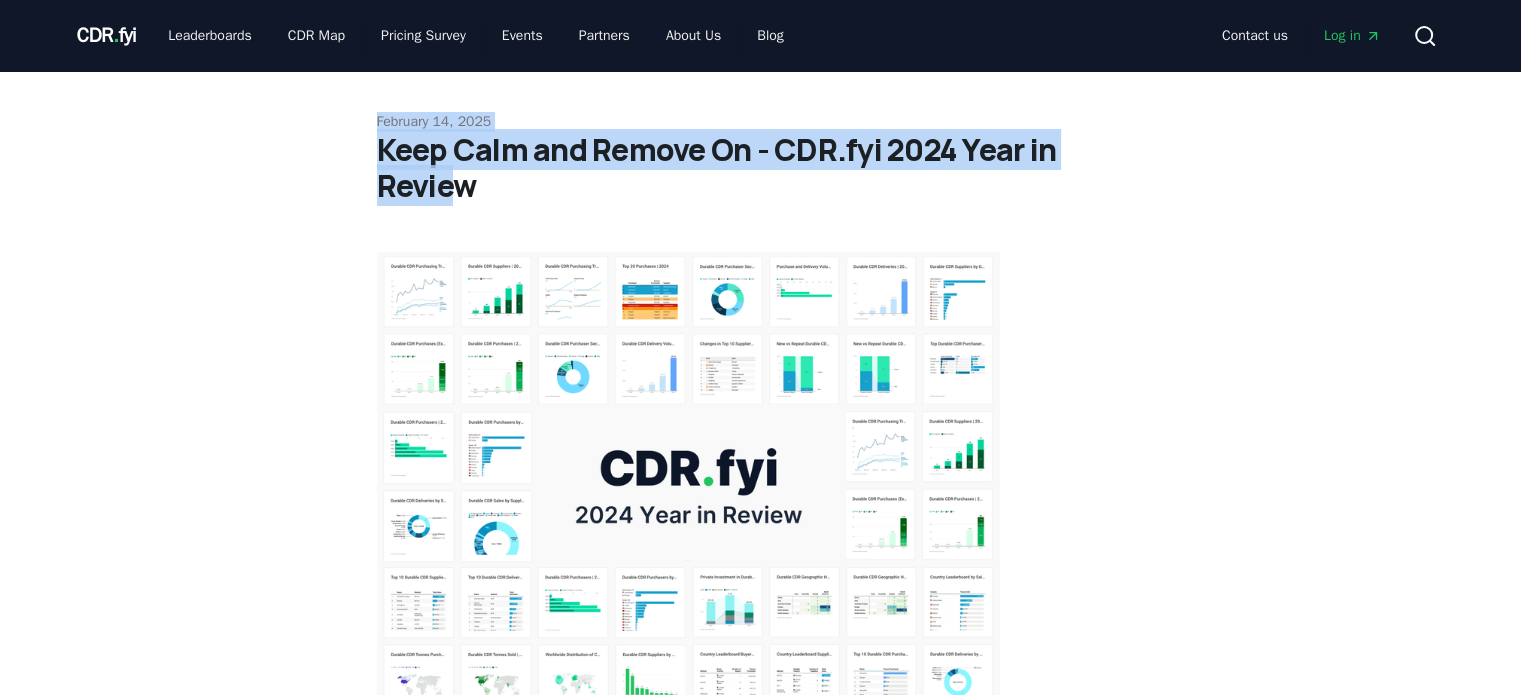 drag, startPoint x: 372, startPoint y: 124, endPoint x: 458, endPoint y: 190, distance: 108.40664 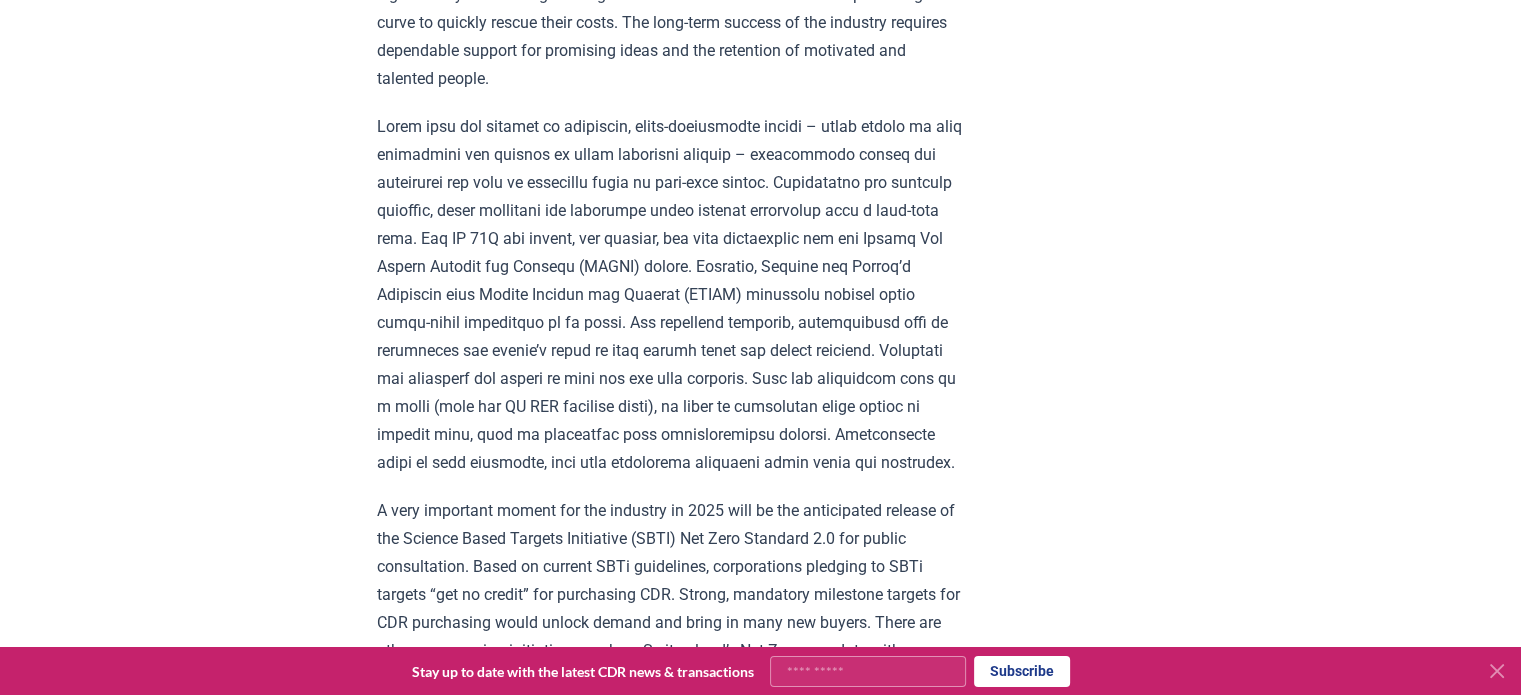 scroll, scrollTop: 2700, scrollLeft: 0, axis: vertical 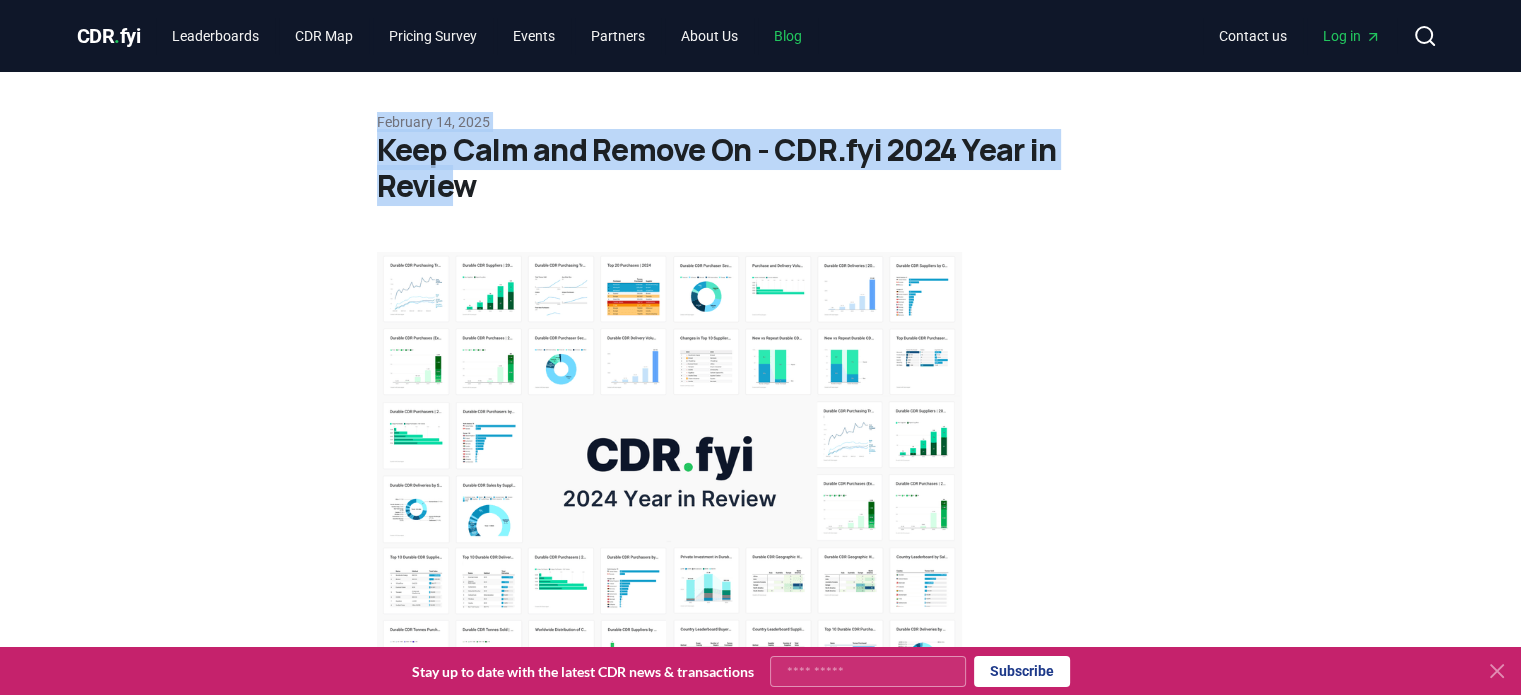 click on "Blog" at bounding box center (788, 36) 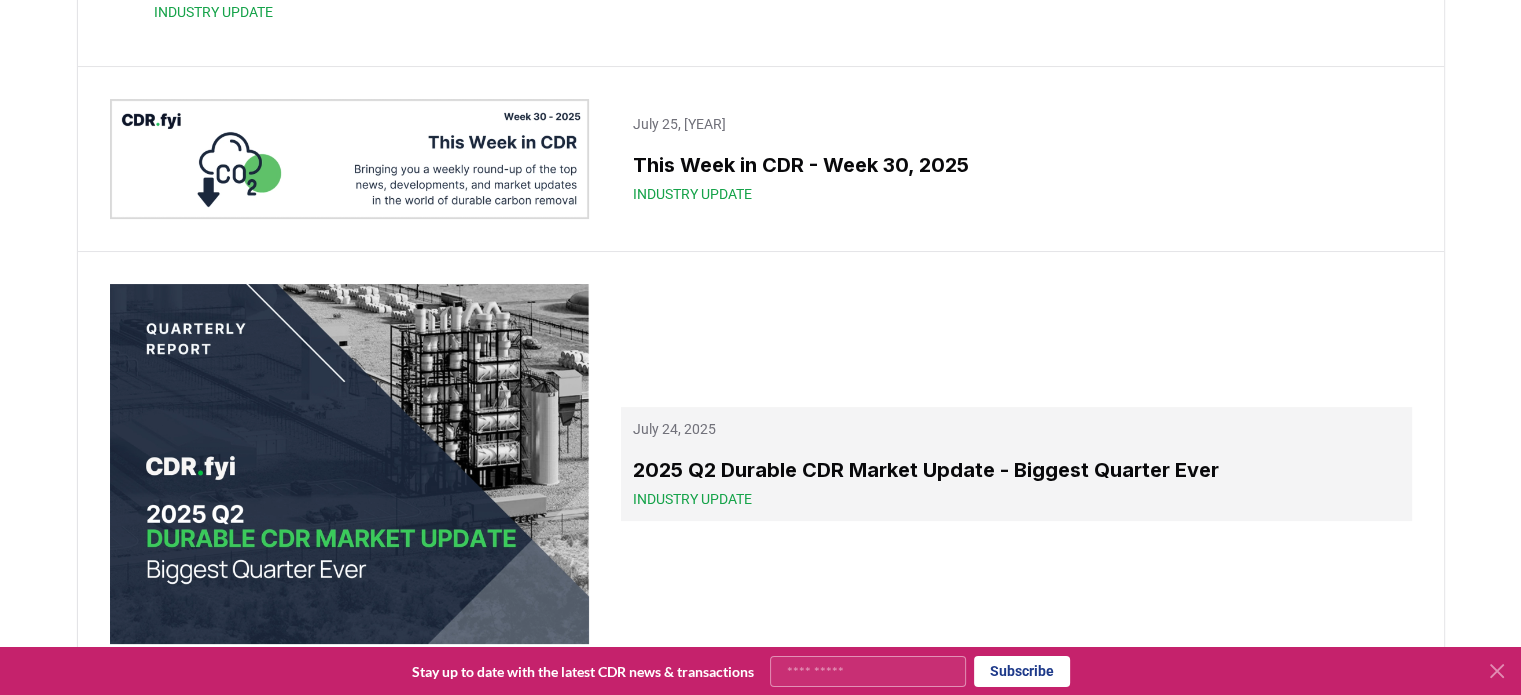 scroll, scrollTop: 300, scrollLeft: 0, axis: vertical 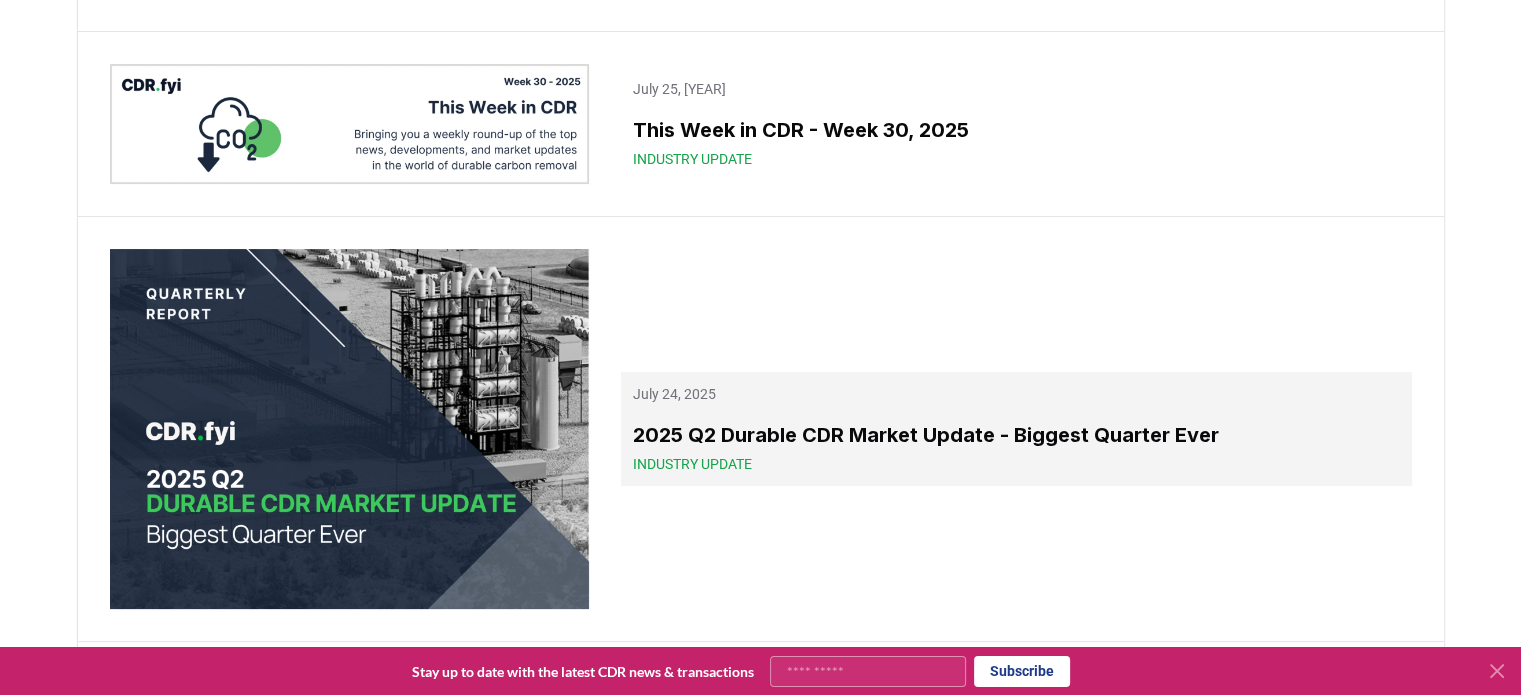 click on "2025 Q2 Durable CDR Market Update - Biggest Quarter Ever" at bounding box center (1016, 435) 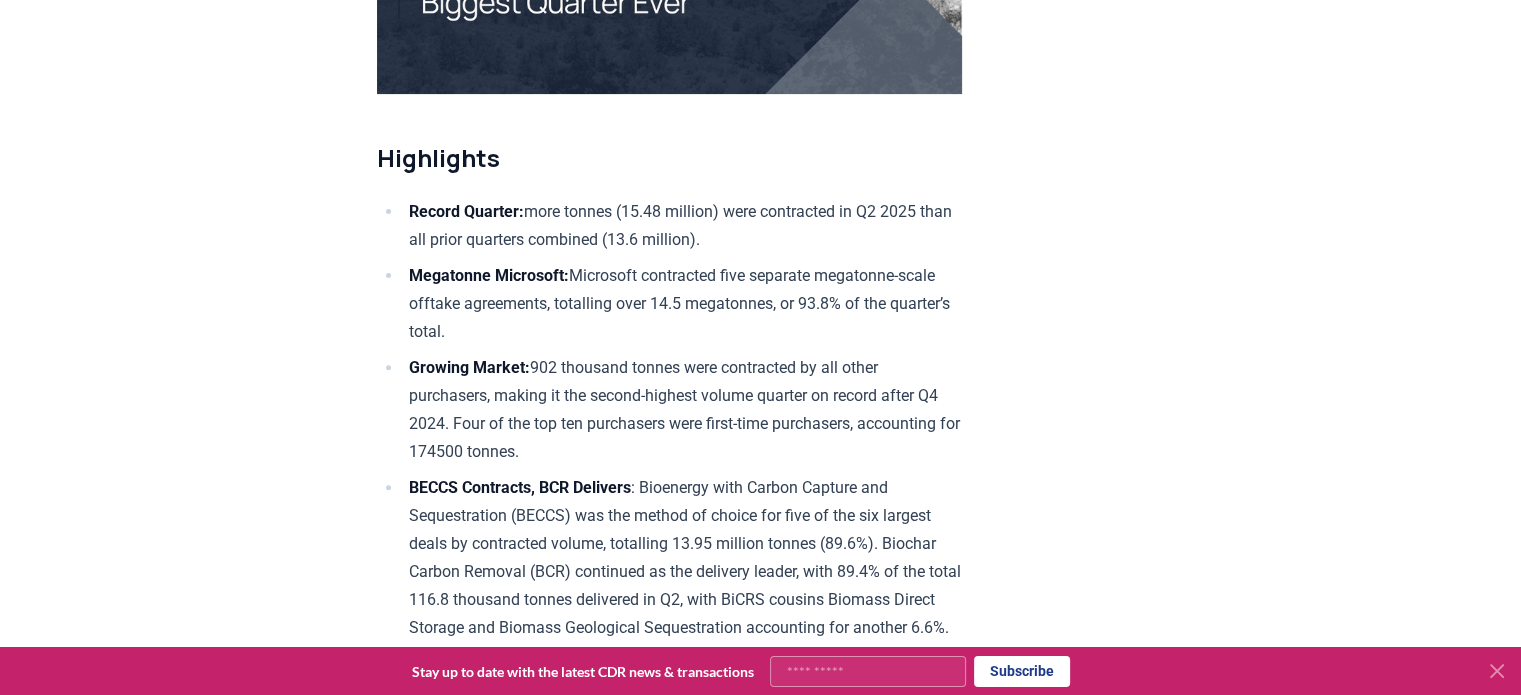 scroll, scrollTop: 600, scrollLeft: 0, axis: vertical 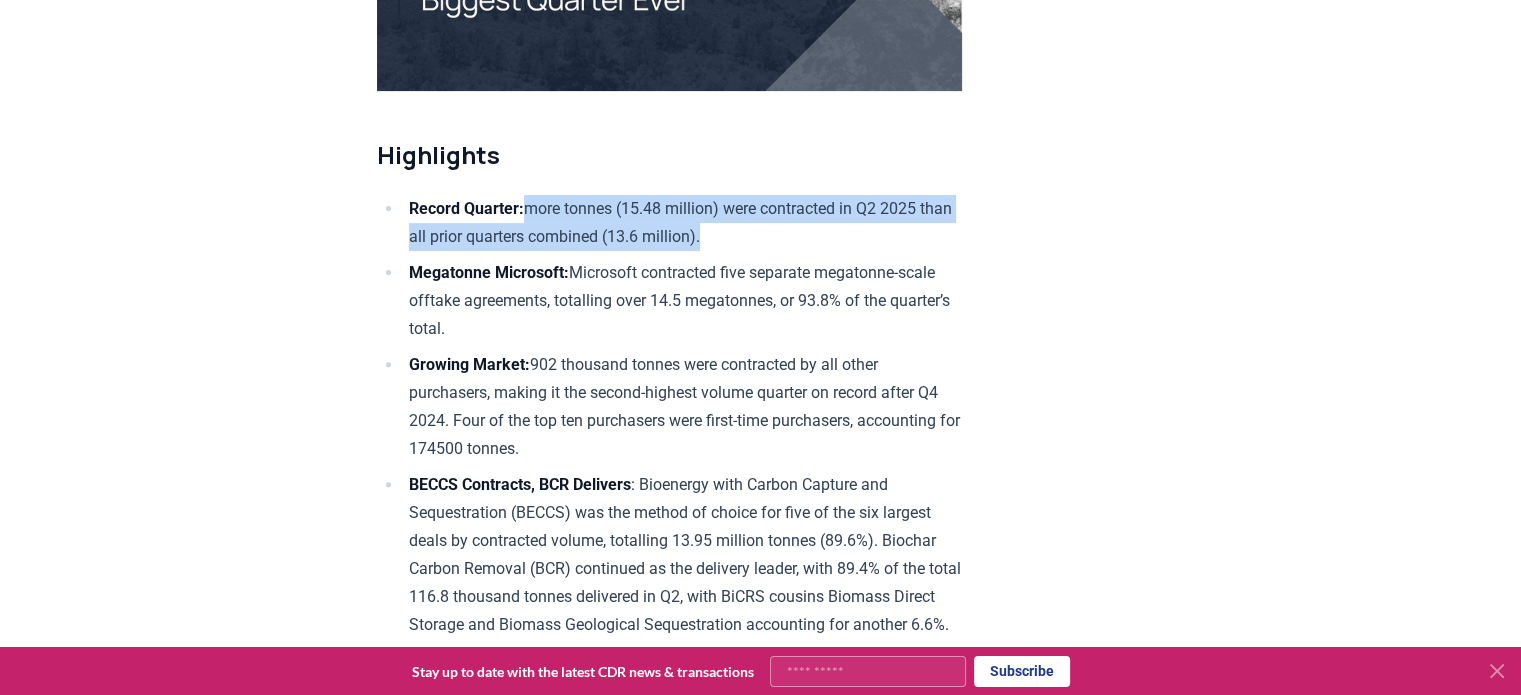 drag, startPoint x: 539, startPoint y: 204, endPoint x: 752, endPoint y: 223, distance: 213.84573 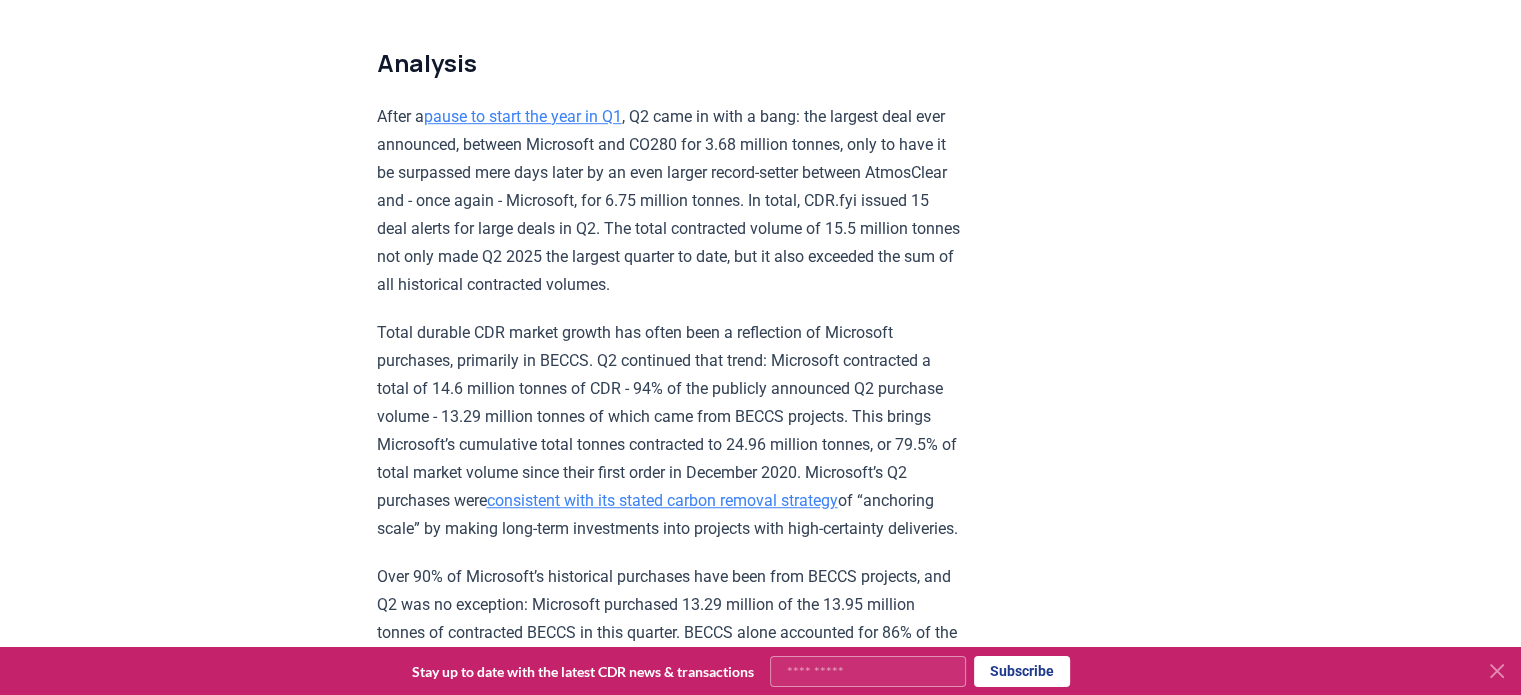 scroll, scrollTop: 1324, scrollLeft: 0, axis: vertical 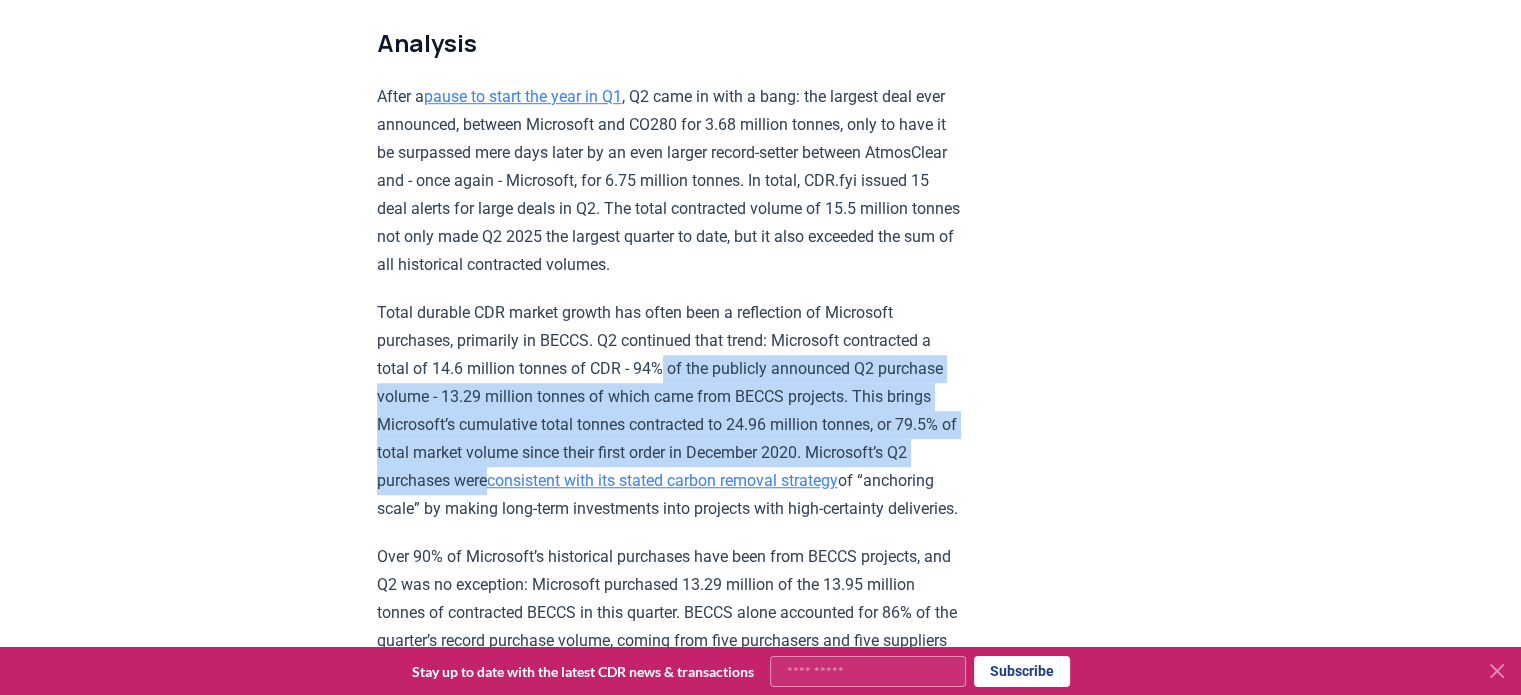 drag, startPoint x: 672, startPoint y: 392, endPoint x: 644, endPoint y: 490, distance: 101.92154 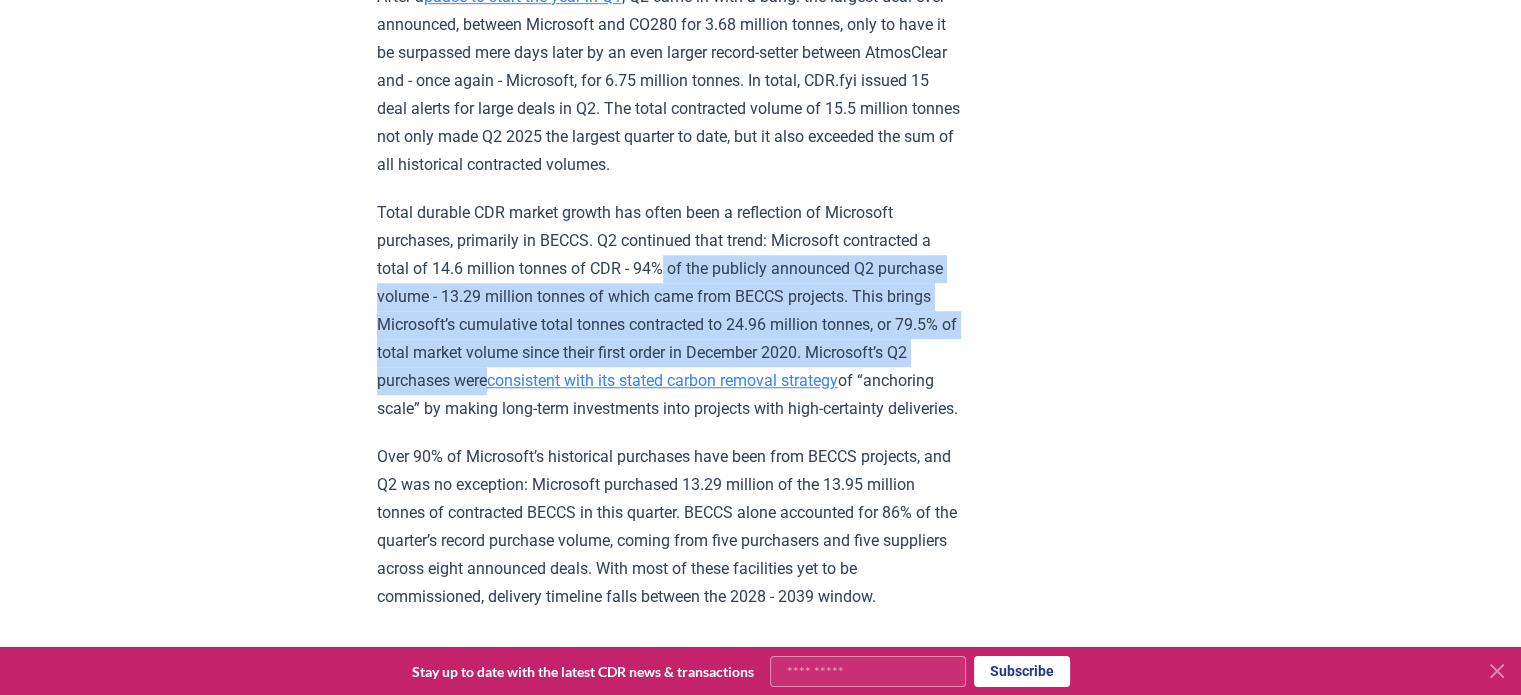 scroll, scrollTop: 1324, scrollLeft: 0, axis: vertical 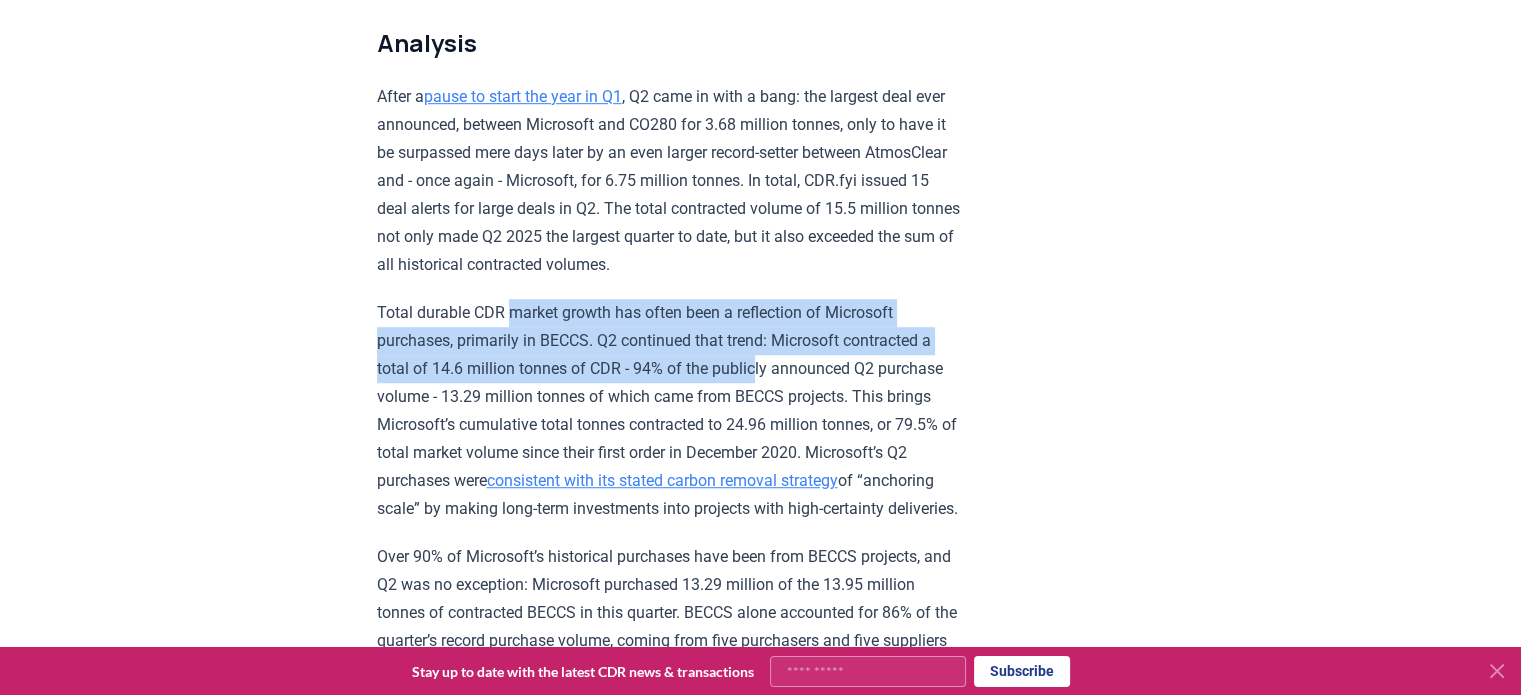 drag, startPoint x: 603, startPoint y: 359, endPoint x: 768, endPoint y: 381, distance: 166.4602 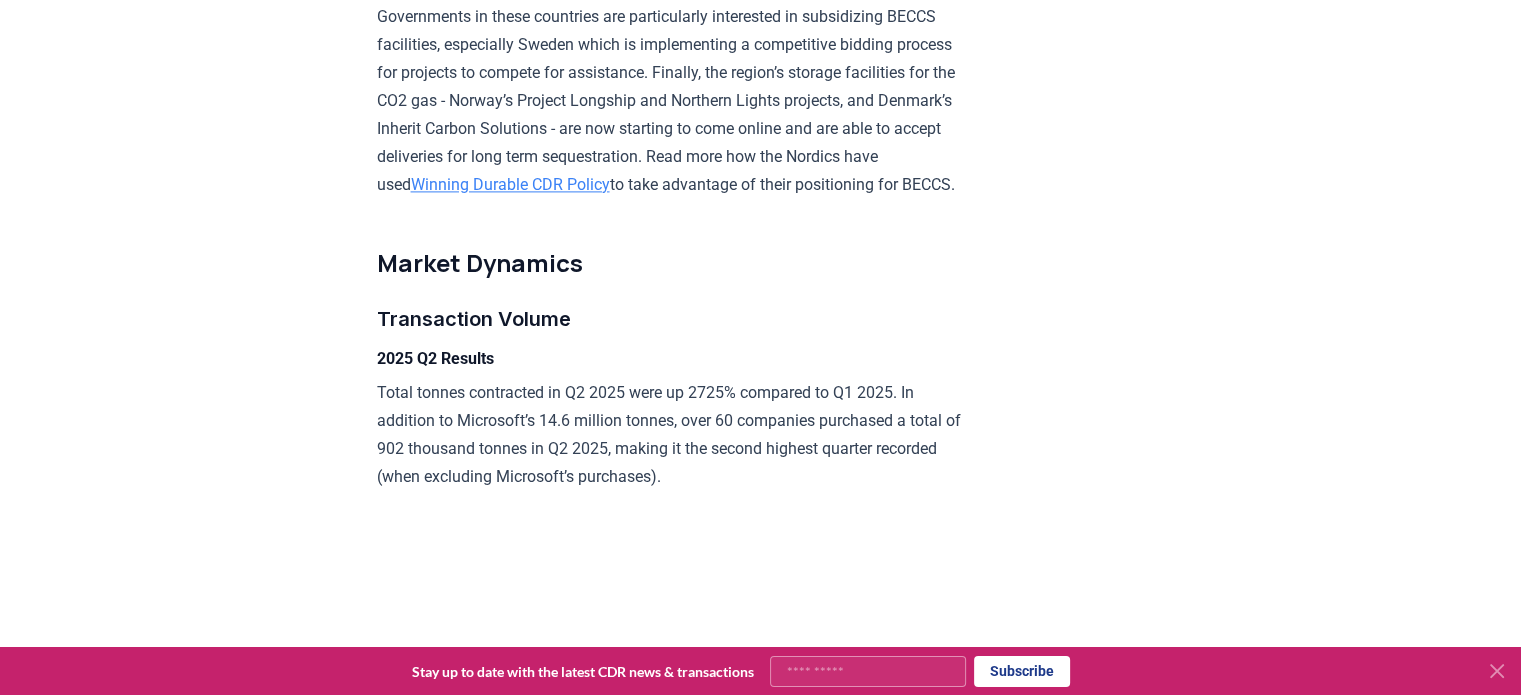 scroll, scrollTop: 3124, scrollLeft: 0, axis: vertical 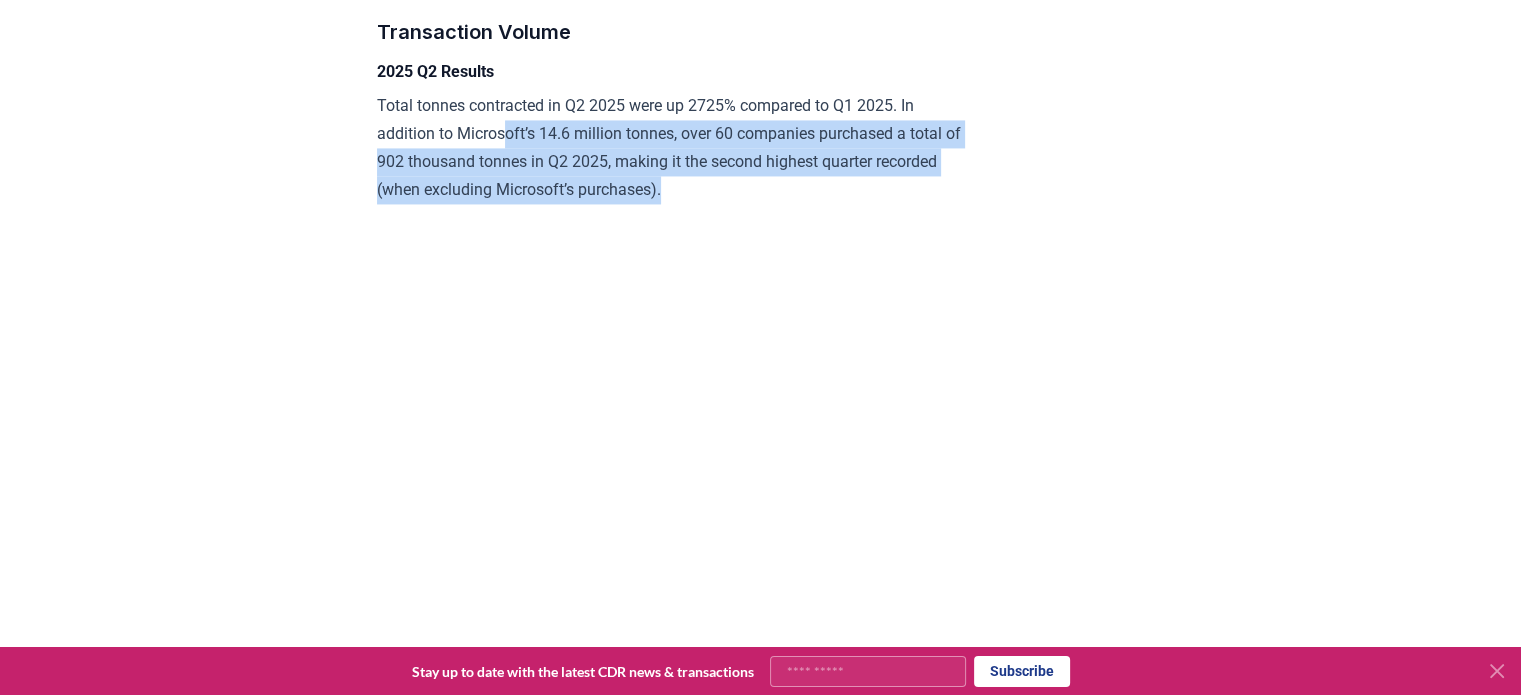 drag, startPoint x: 509, startPoint y: 216, endPoint x: 811, endPoint y: 266, distance: 306.11108 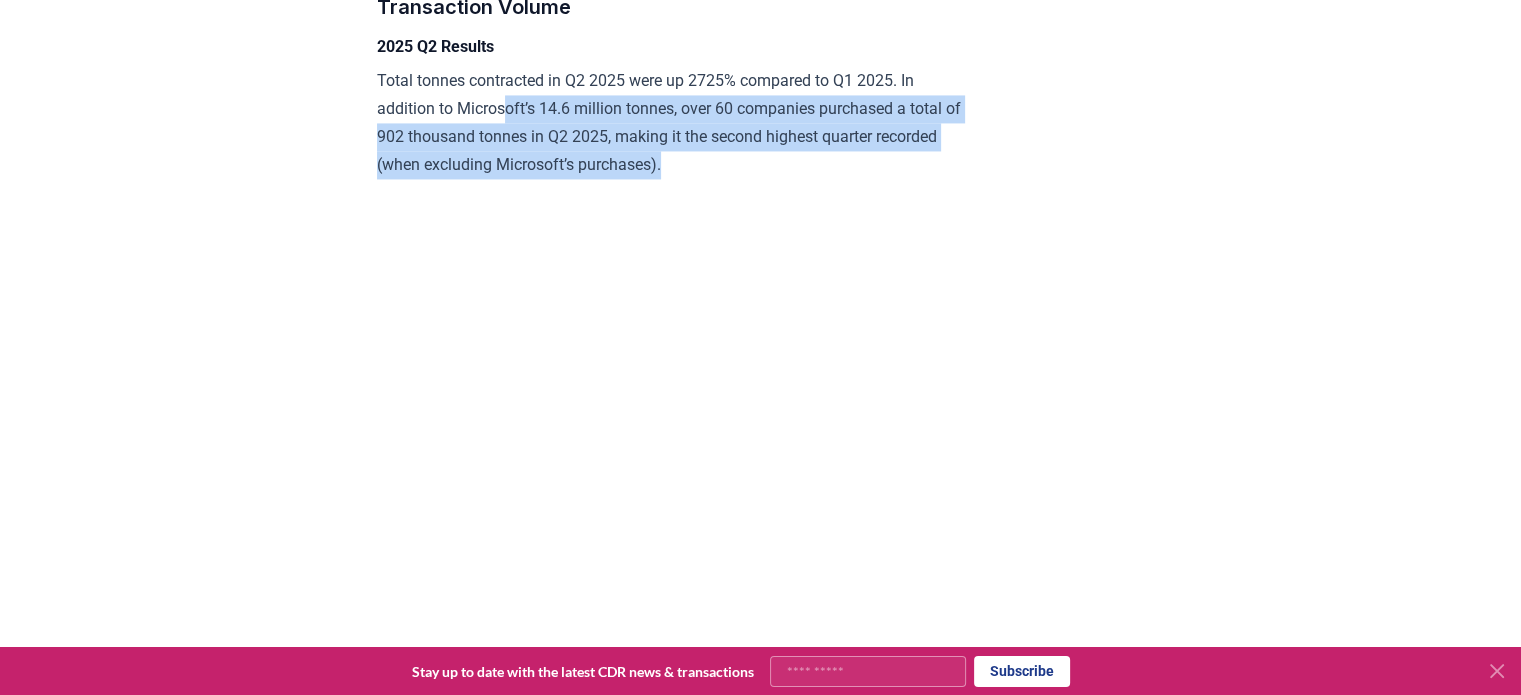 scroll, scrollTop: 3124, scrollLeft: 0, axis: vertical 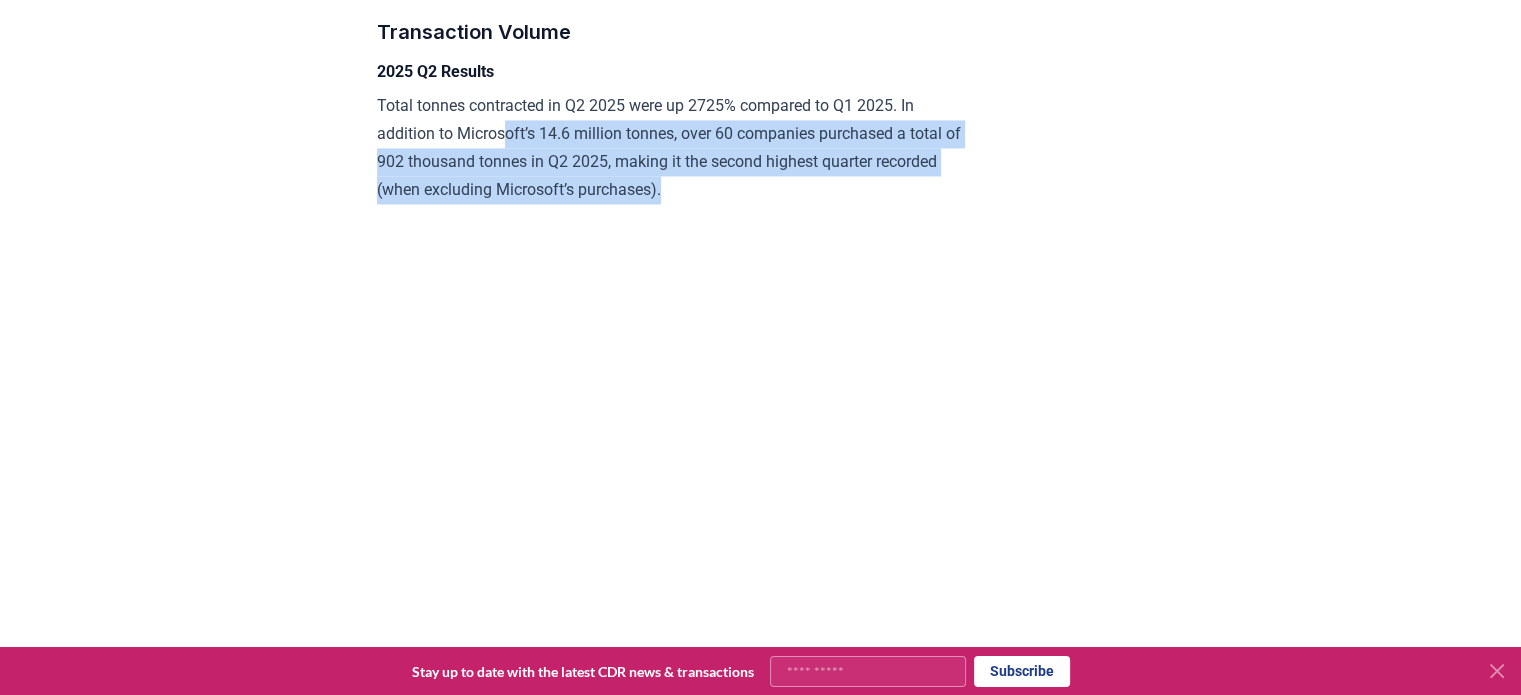 click on "Total tonnes contracted in Q2 2025 were up 2725% compared to Q1 2025. In addition to Microsoft’s 14.6 million tonnes, over 60 companies purchased a total of 902 thousand tonnes in Q2 2025, making it the second highest quarter recorded (when excluding Microsoft’s purchases)." at bounding box center (669, 148) 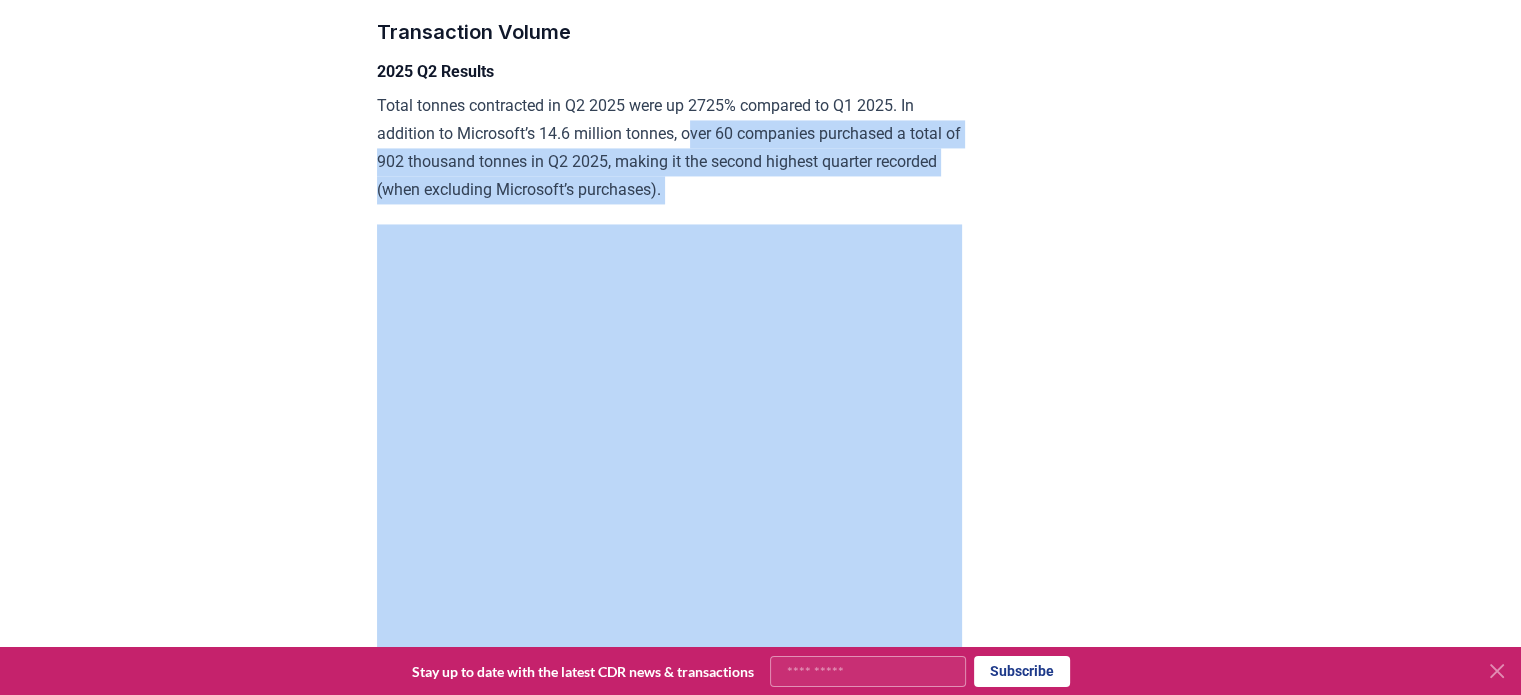 drag, startPoint x: 701, startPoint y: 213, endPoint x: 724, endPoint y: 237, distance: 33.24154 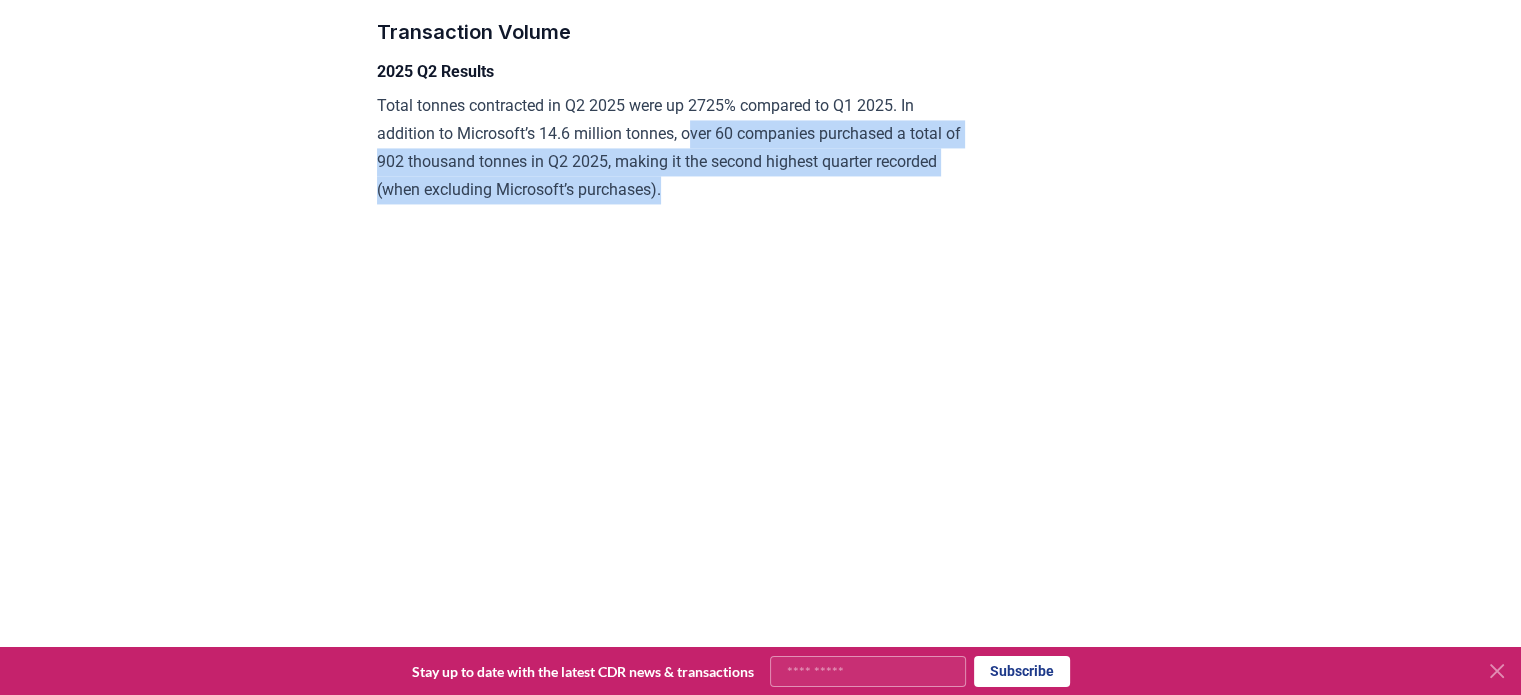 click on "Total tonnes contracted in Q2 2025 were up 2725% compared to Q1 2025. In addition to Microsoft’s 14.6 million tonnes, over 60 companies purchased a total of 902 thousand tonnes in Q2 2025, making it the second highest quarter recorded (when excluding Microsoft’s purchases)." at bounding box center [669, 148] 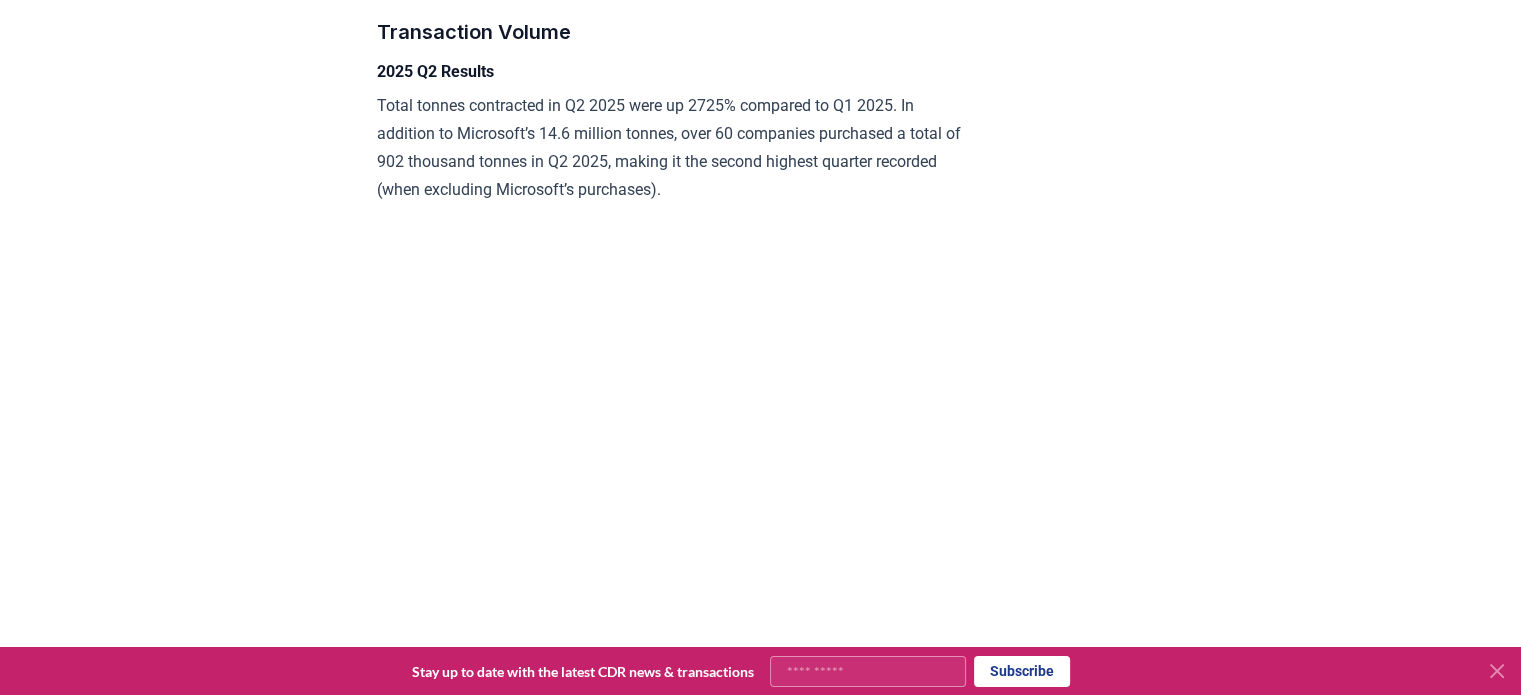 click on "Total tonnes contracted in Q2 2025 were up 2725% compared to Q1 2025. In addition to Microsoft’s 14.6 million tonnes, over 60 companies purchased a total of 902 thousand tonnes in Q2 2025, making it the second highest quarter recorded (when excluding Microsoft’s purchases)." at bounding box center (669, 148) 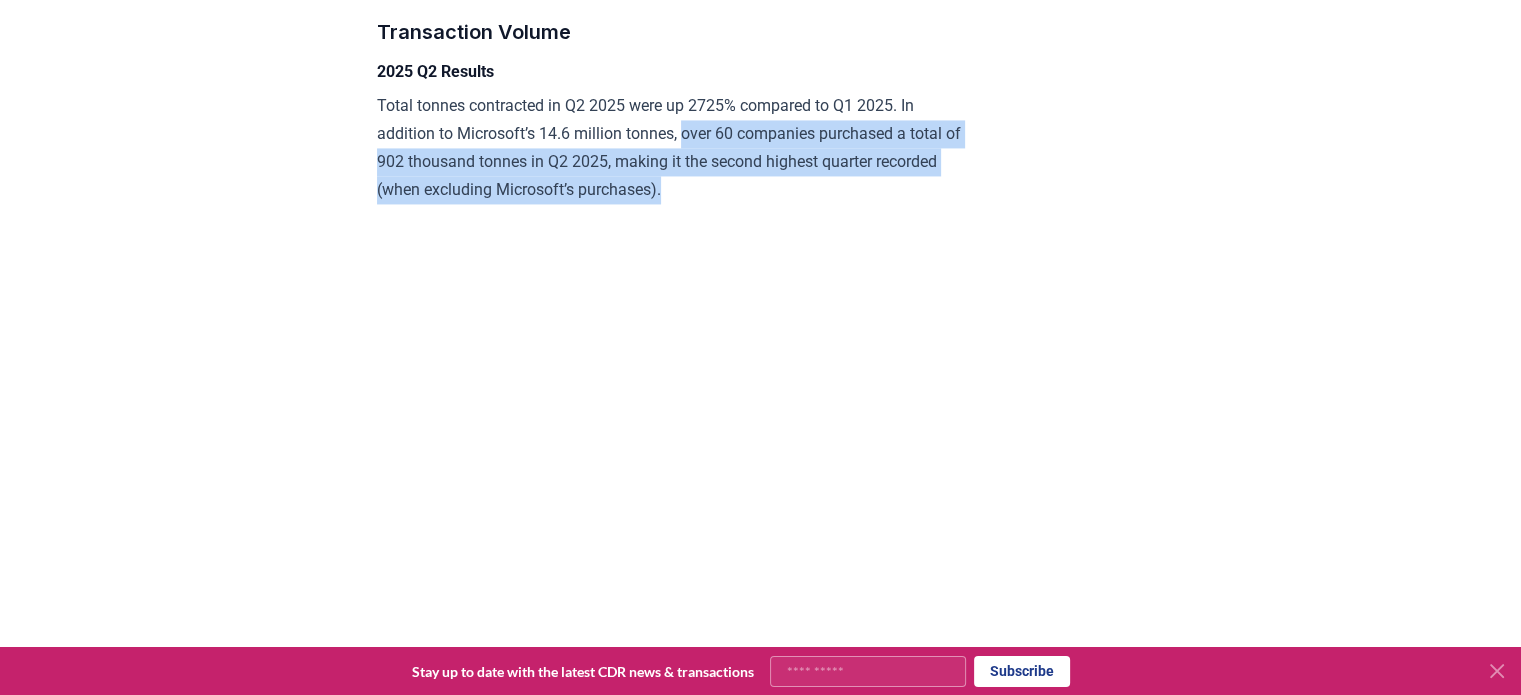 drag, startPoint x: 692, startPoint y: 211, endPoint x: 736, endPoint y: 267, distance: 71.21797 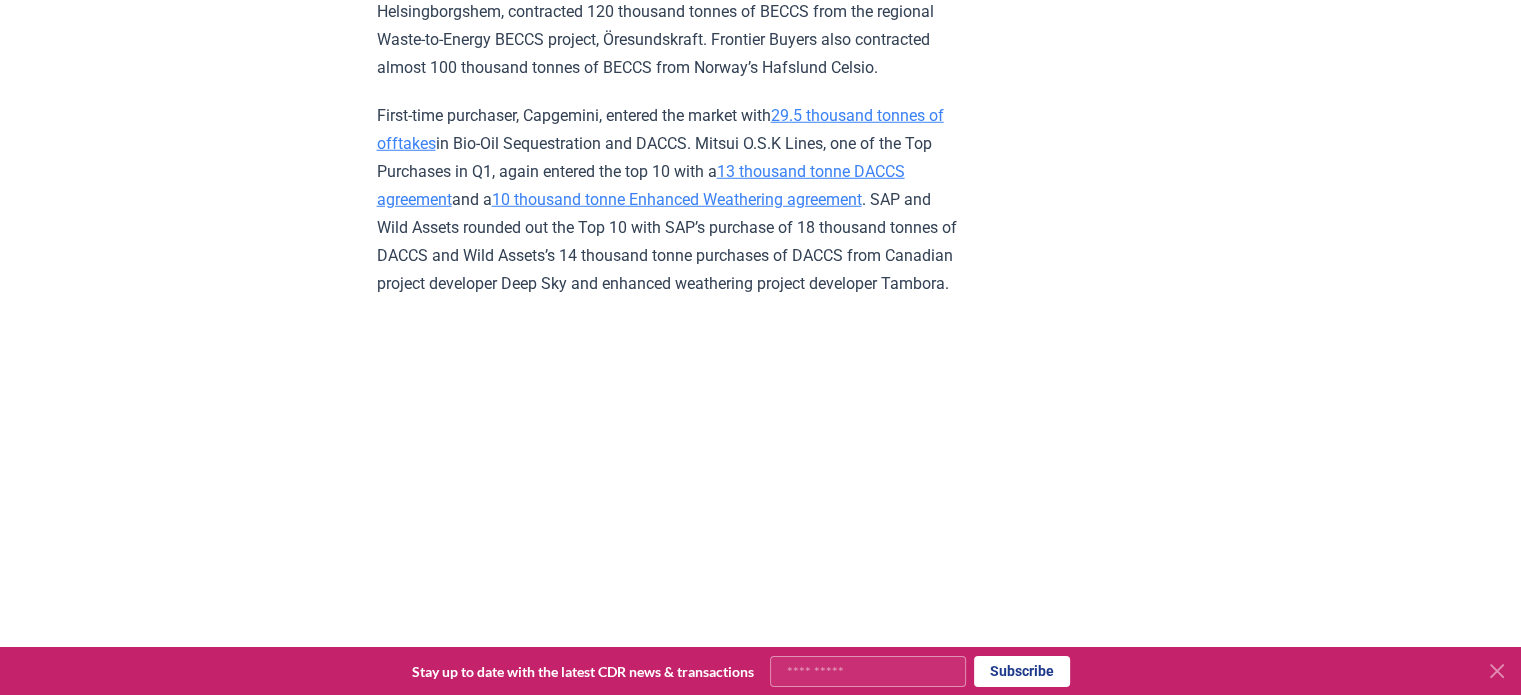 scroll, scrollTop: 5703, scrollLeft: 0, axis: vertical 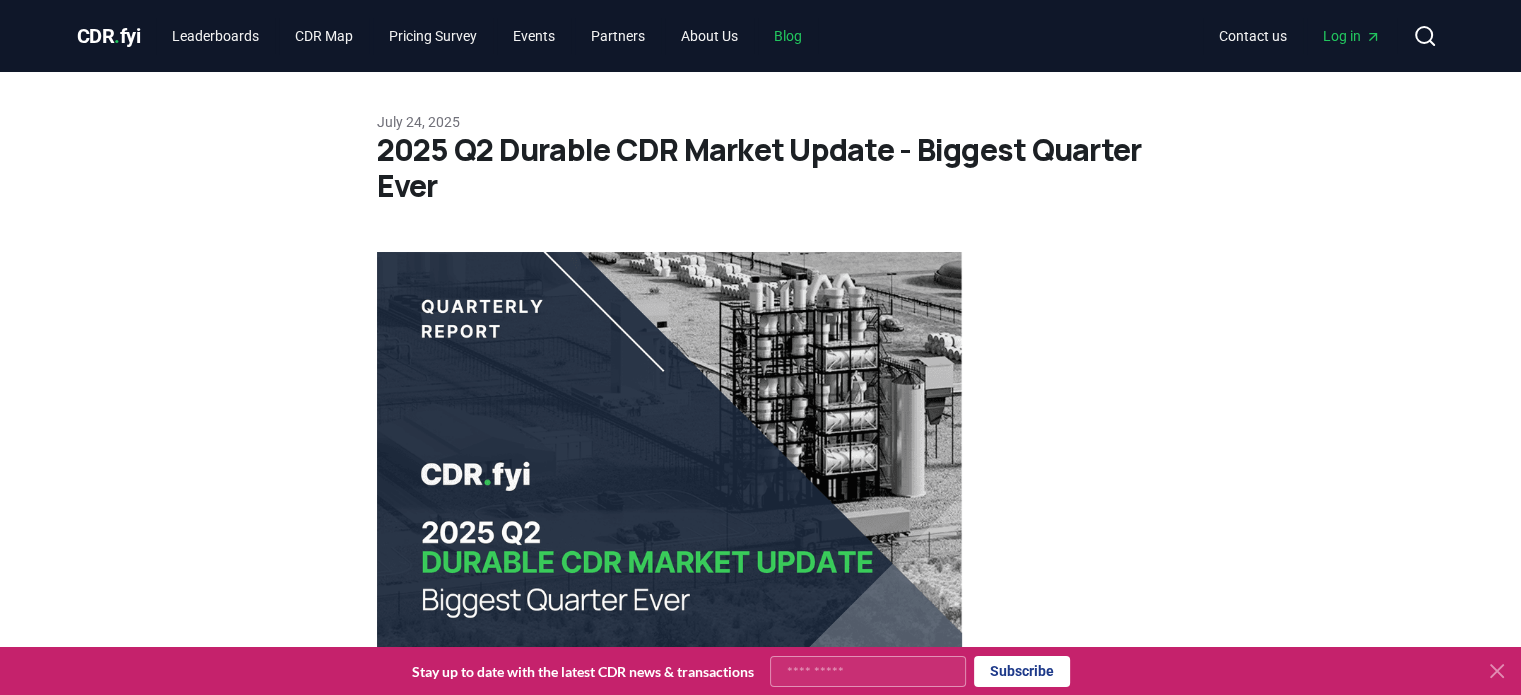 click on "Blog" at bounding box center [788, 36] 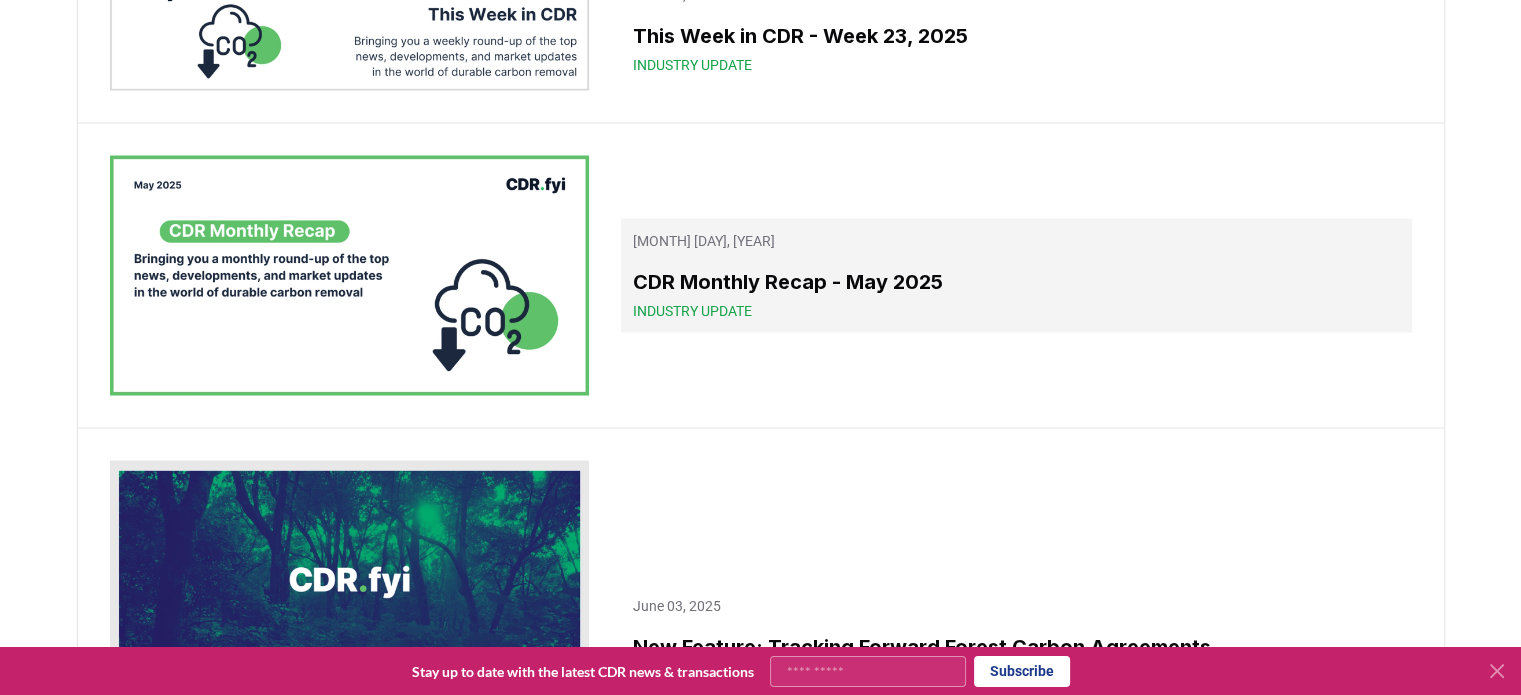 scroll, scrollTop: 4500, scrollLeft: 0, axis: vertical 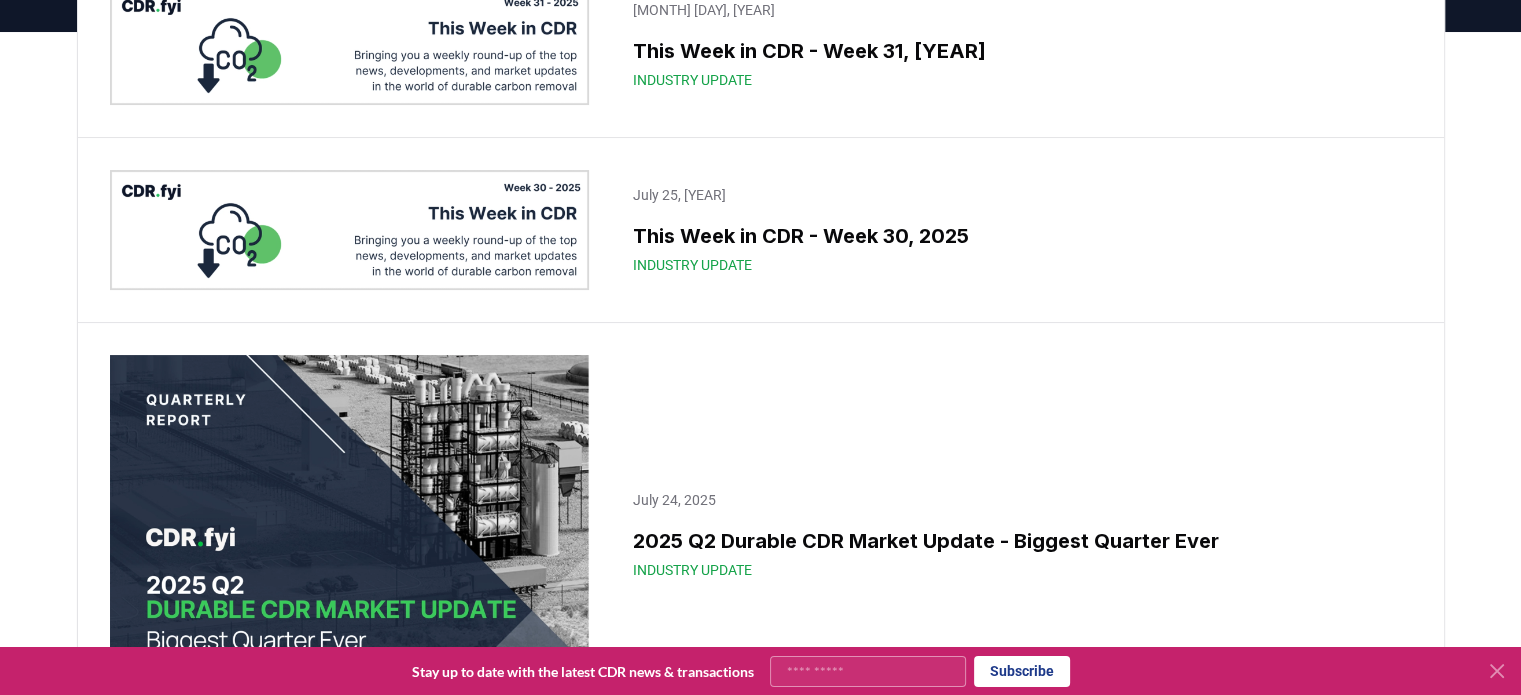 click at bounding box center (350, 535) 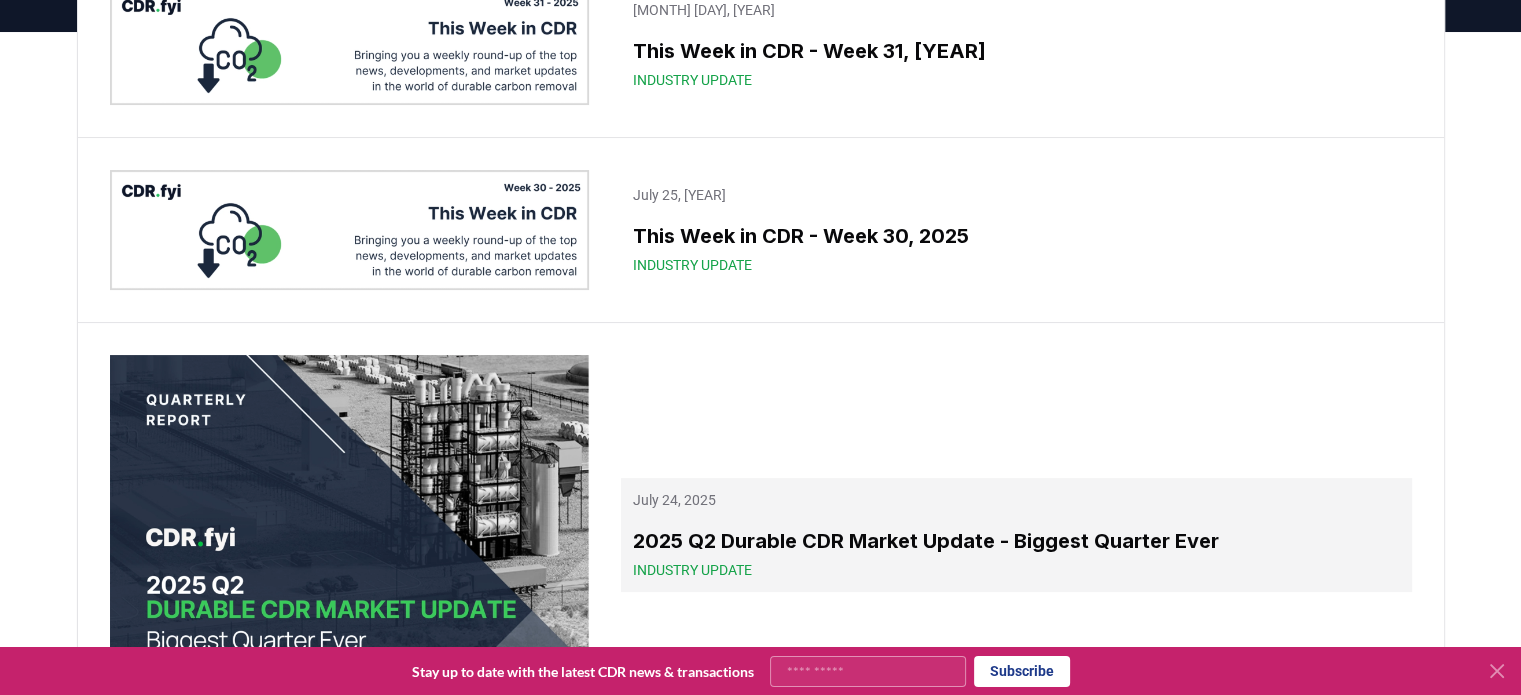 click on "2025 Q2 Durable CDR Market Update - Biggest Quarter Ever" at bounding box center (1016, 541) 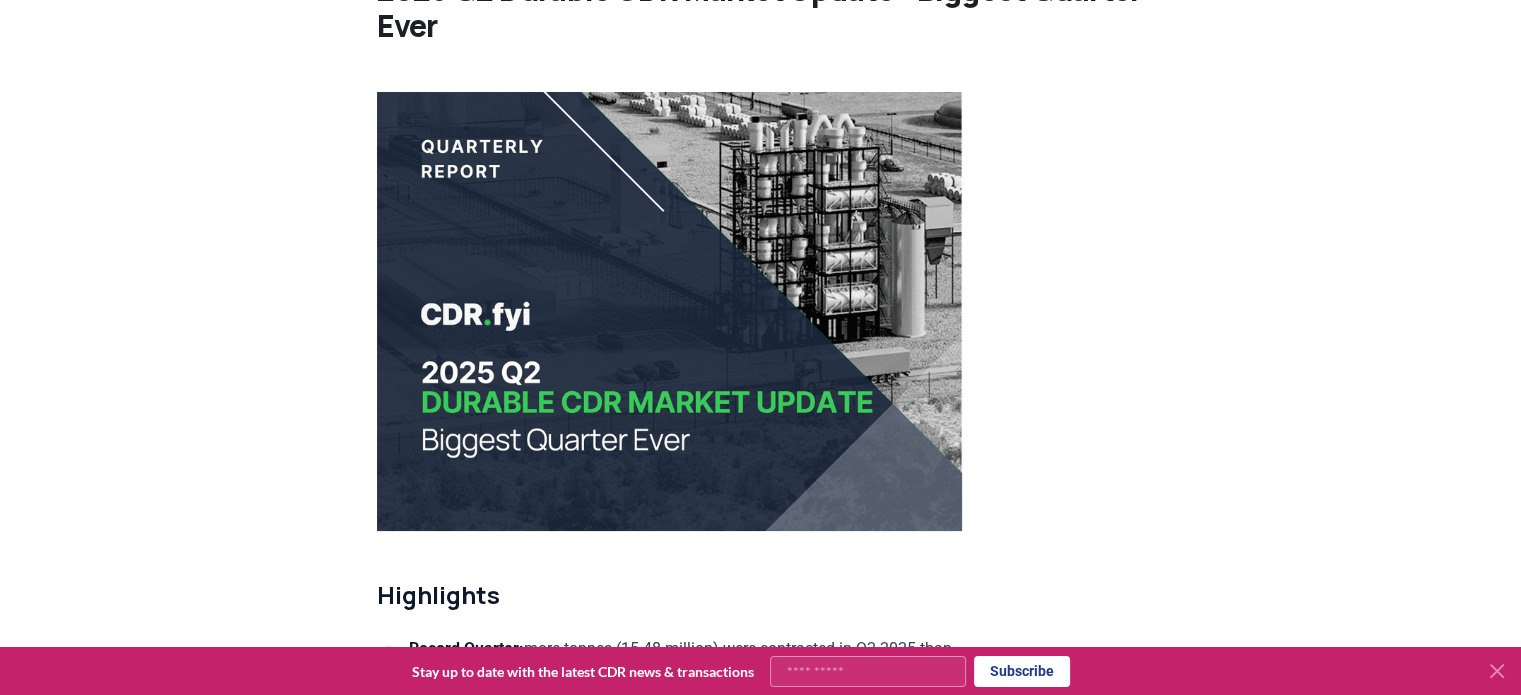 scroll, scrollTop: 0, scrollLeft: 0, axis: both 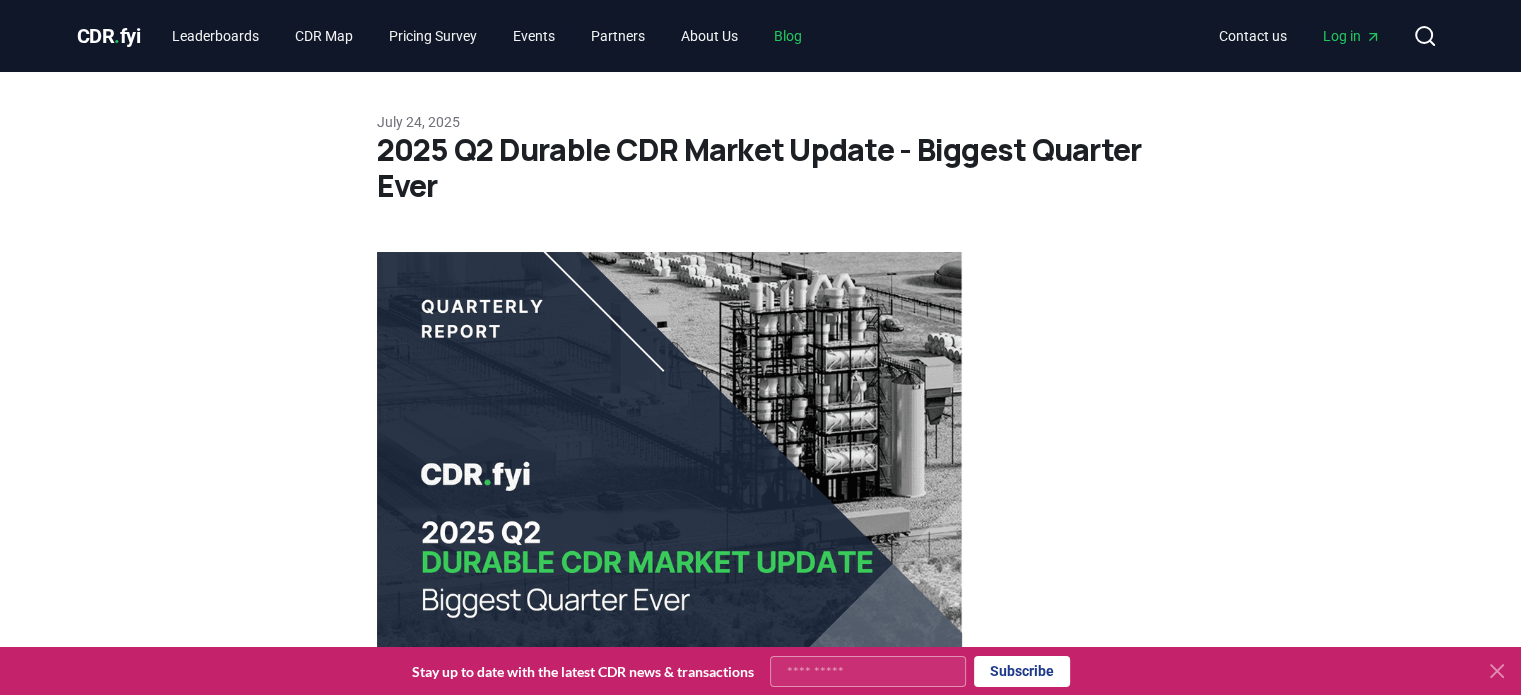 click on "Blog" at bounding box center (788, 36) 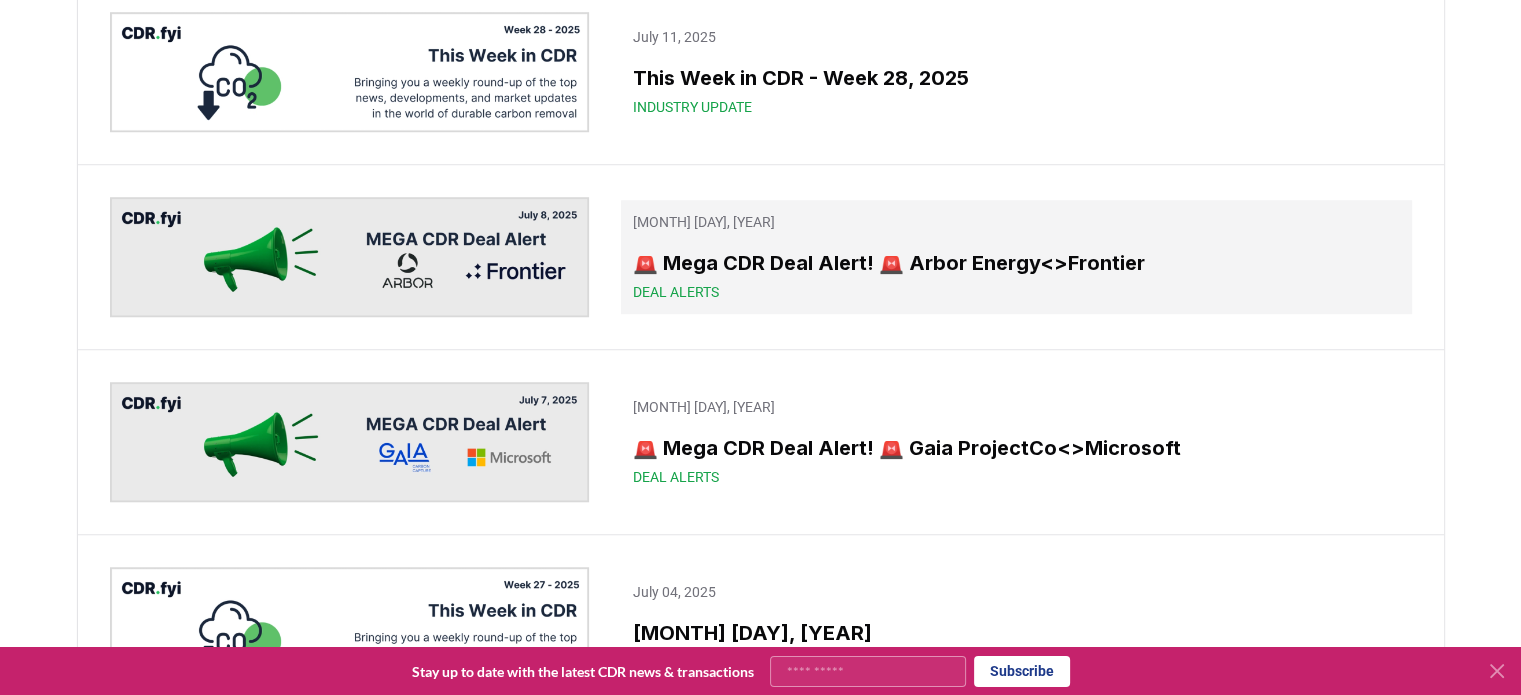 scroll, scrollTop: 1500, scrollLeft: 0, axis: vertical 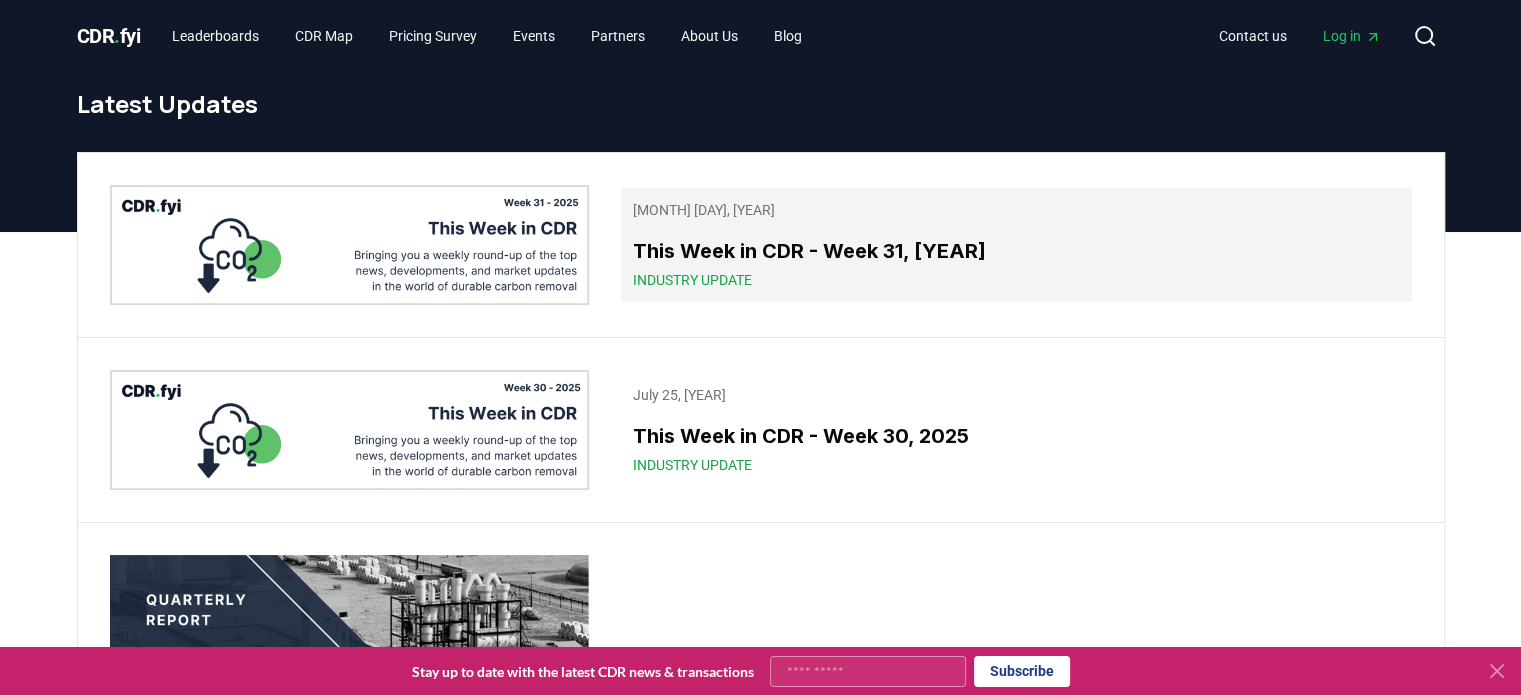 click on "August 01, 2025 This Week in CDR - Week 31, 2025 Industry Update" at bounding box center [1016, 245] 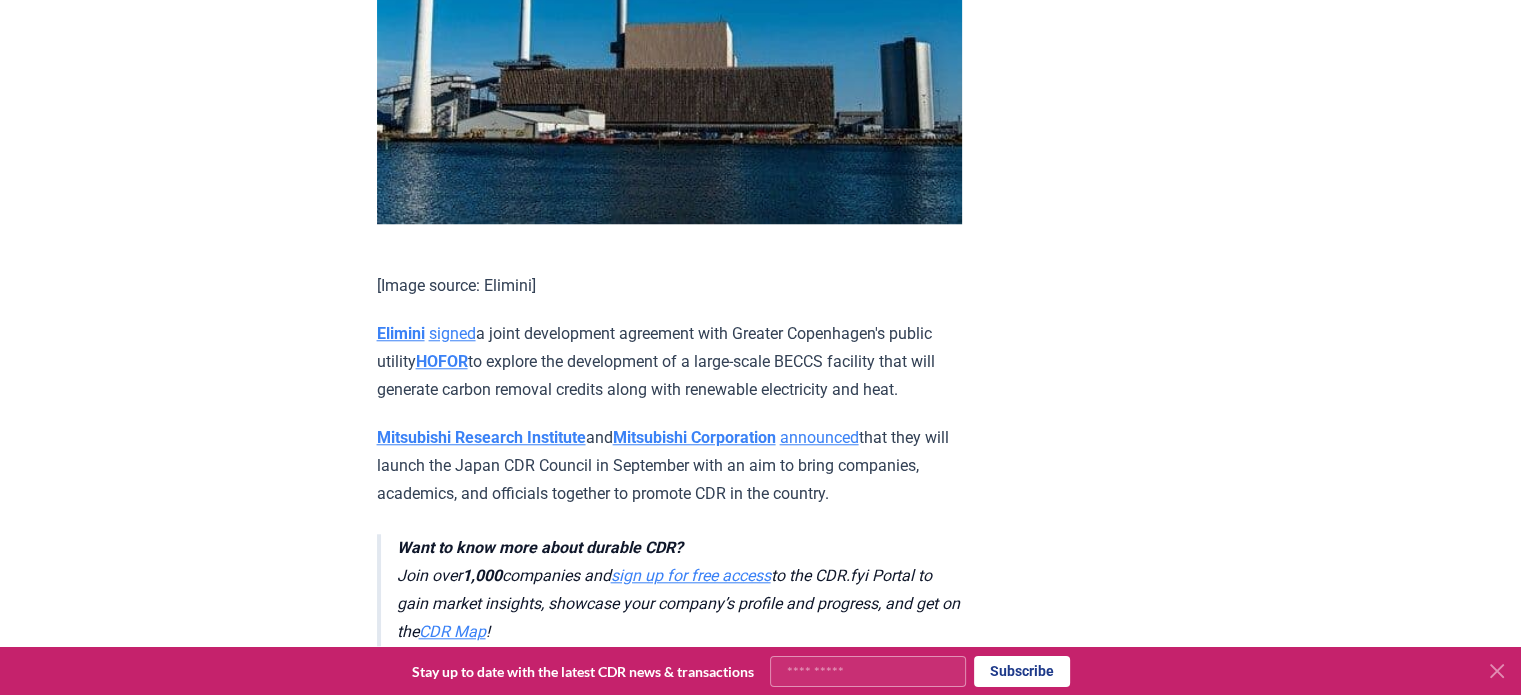 scroll, scrollTop: 2500, scrollLeft: 0, axis: vertical 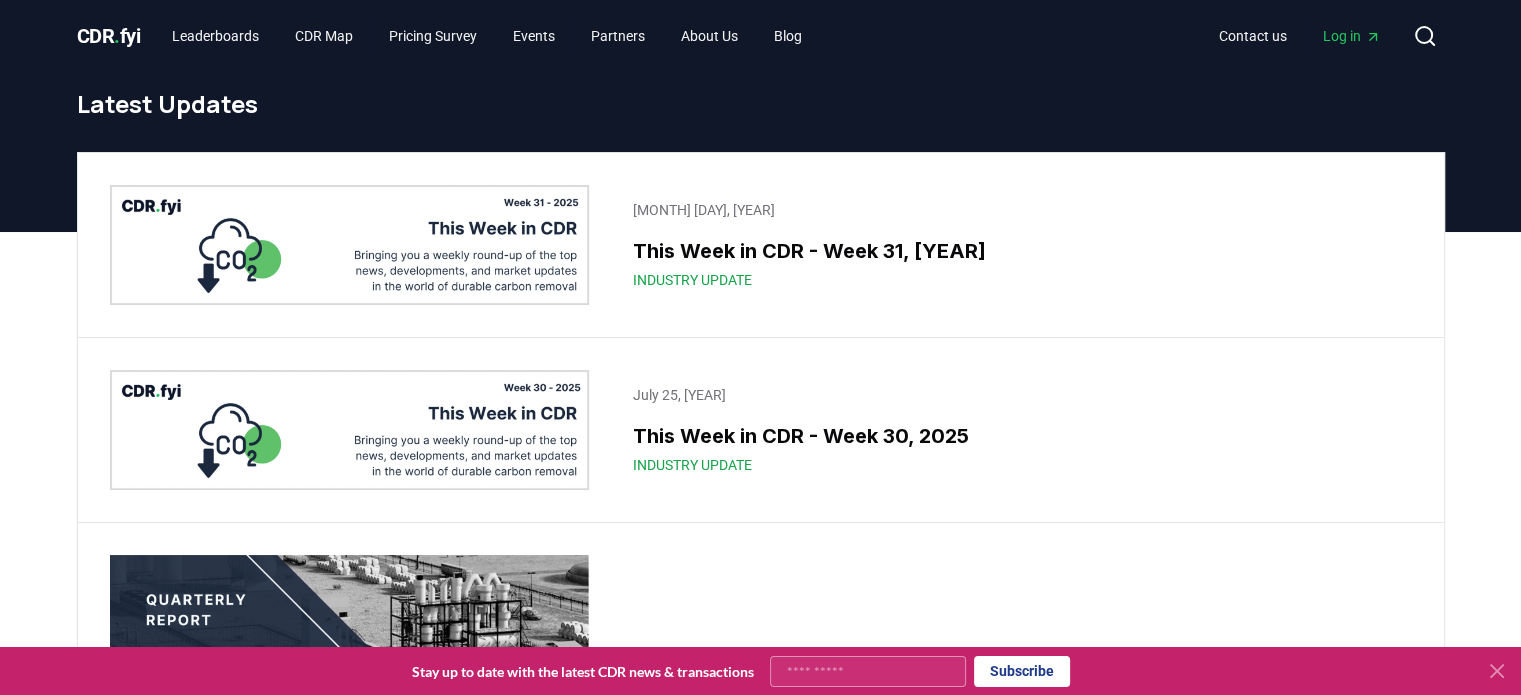 click at bounding box center [350, 430] 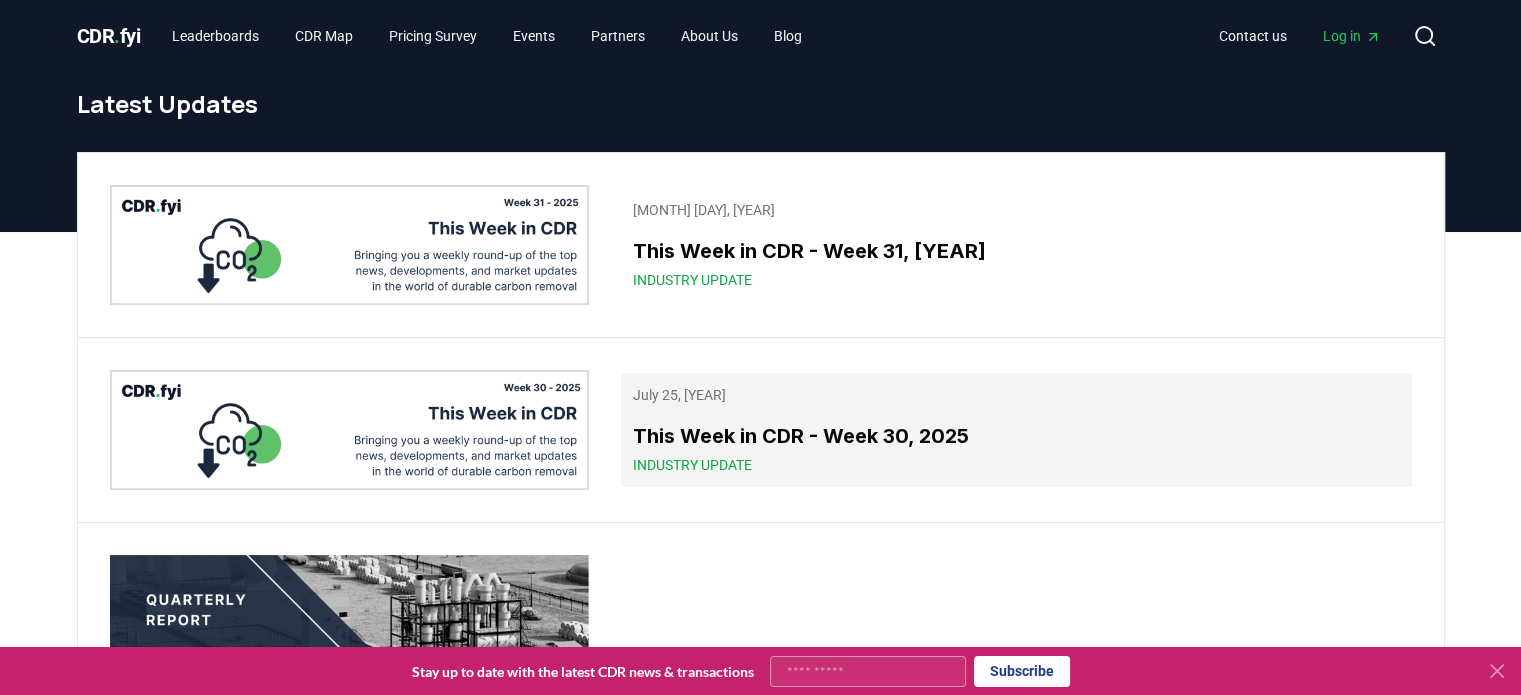click on "July 25, 2025 This Week in CDR - Week 30, 2025 Industry Update" at bounding box center (1016, 430) 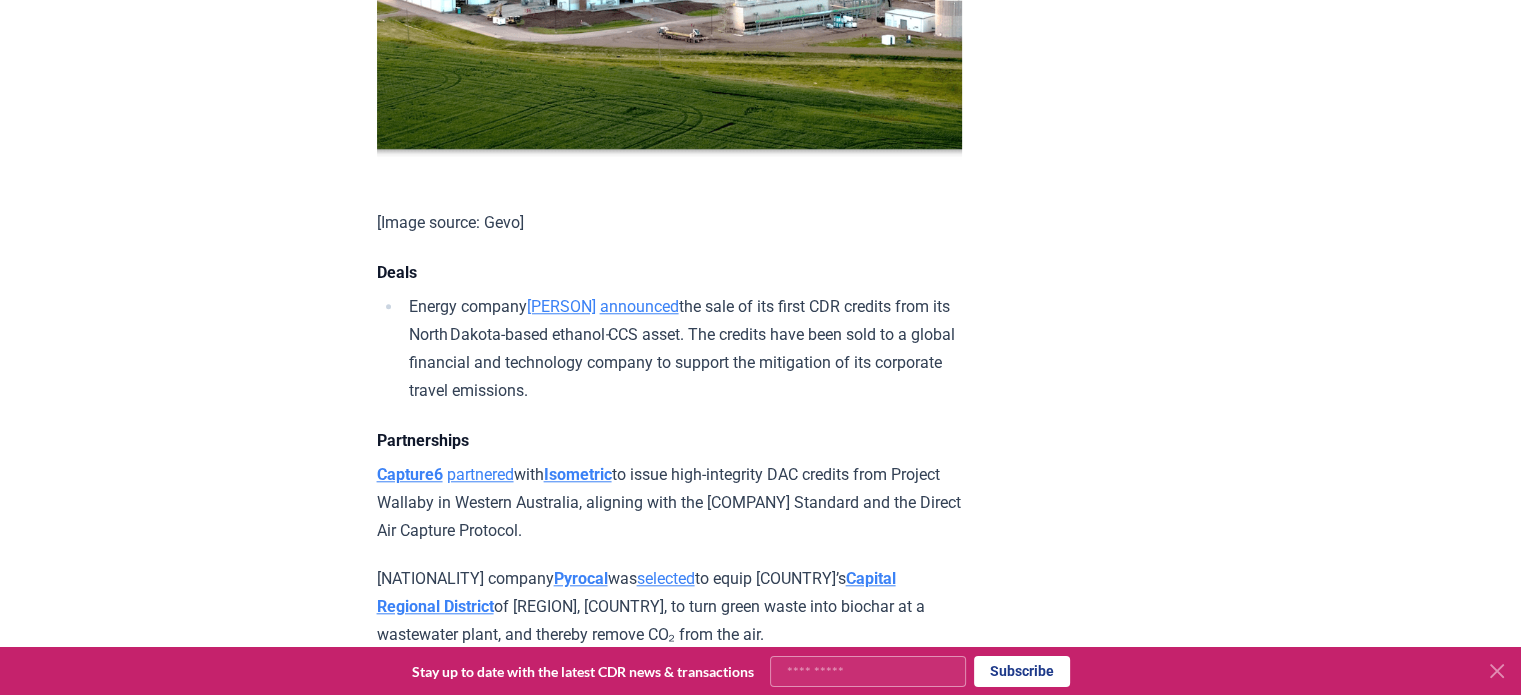 scroll, scrollTop: 1800, scrollLeft: 0, axis: vertical 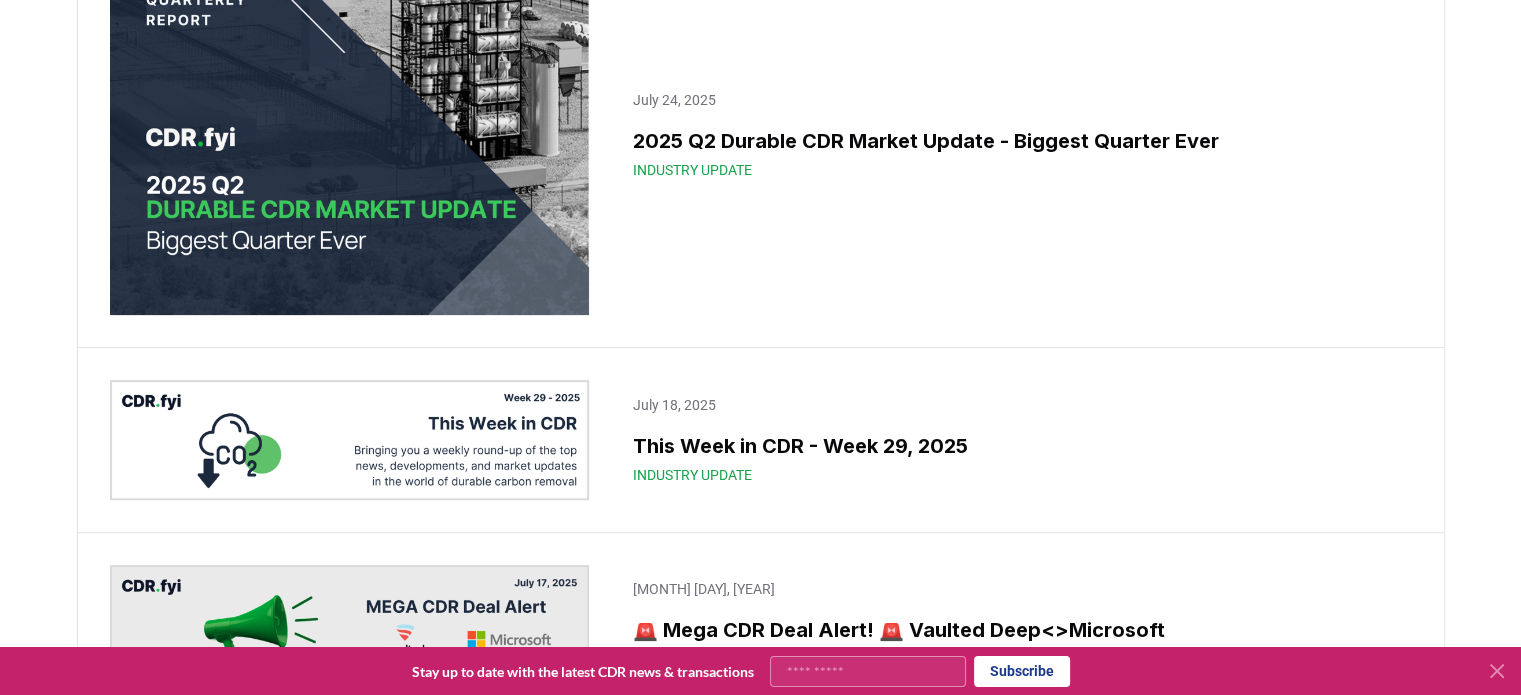 click at bounding box center [350, 440] 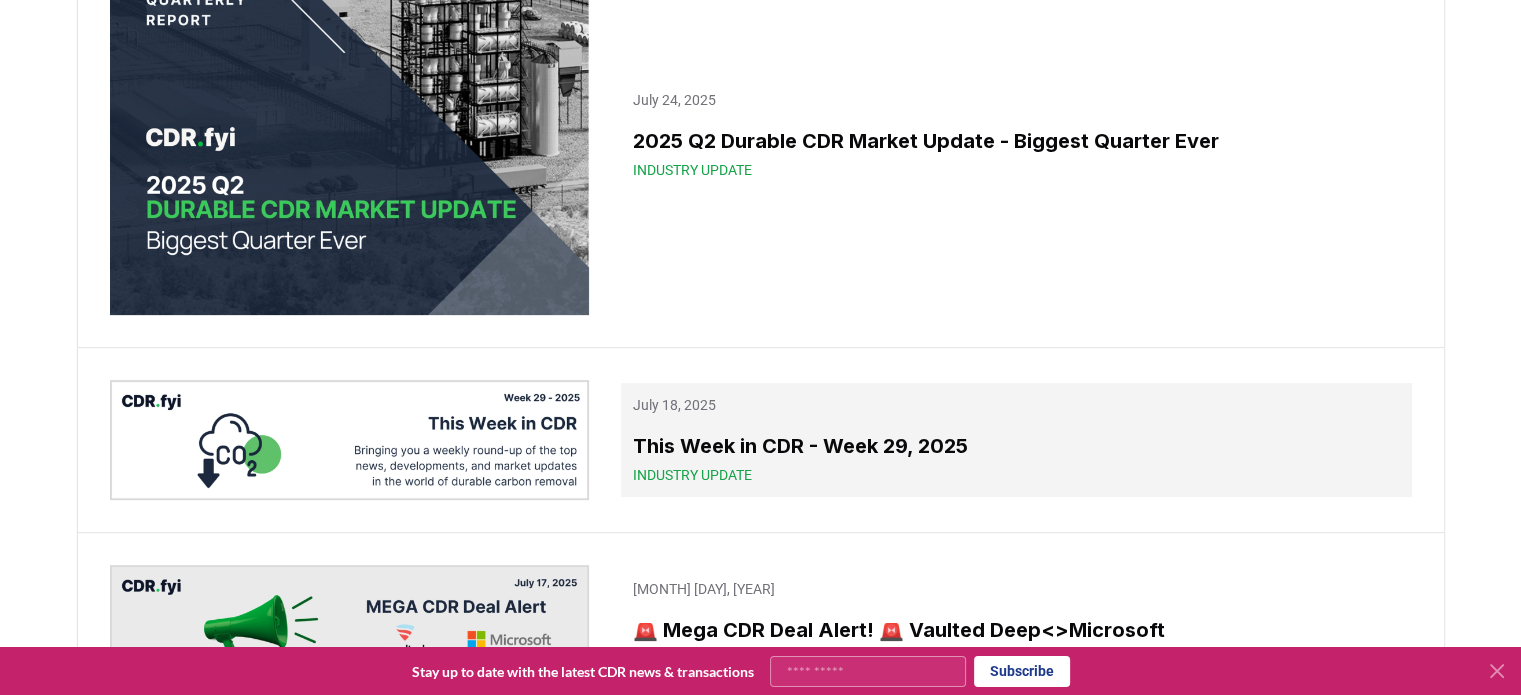 click on "This Week in CDR - Week 29, 2025" at bounding box center [1016, 446] 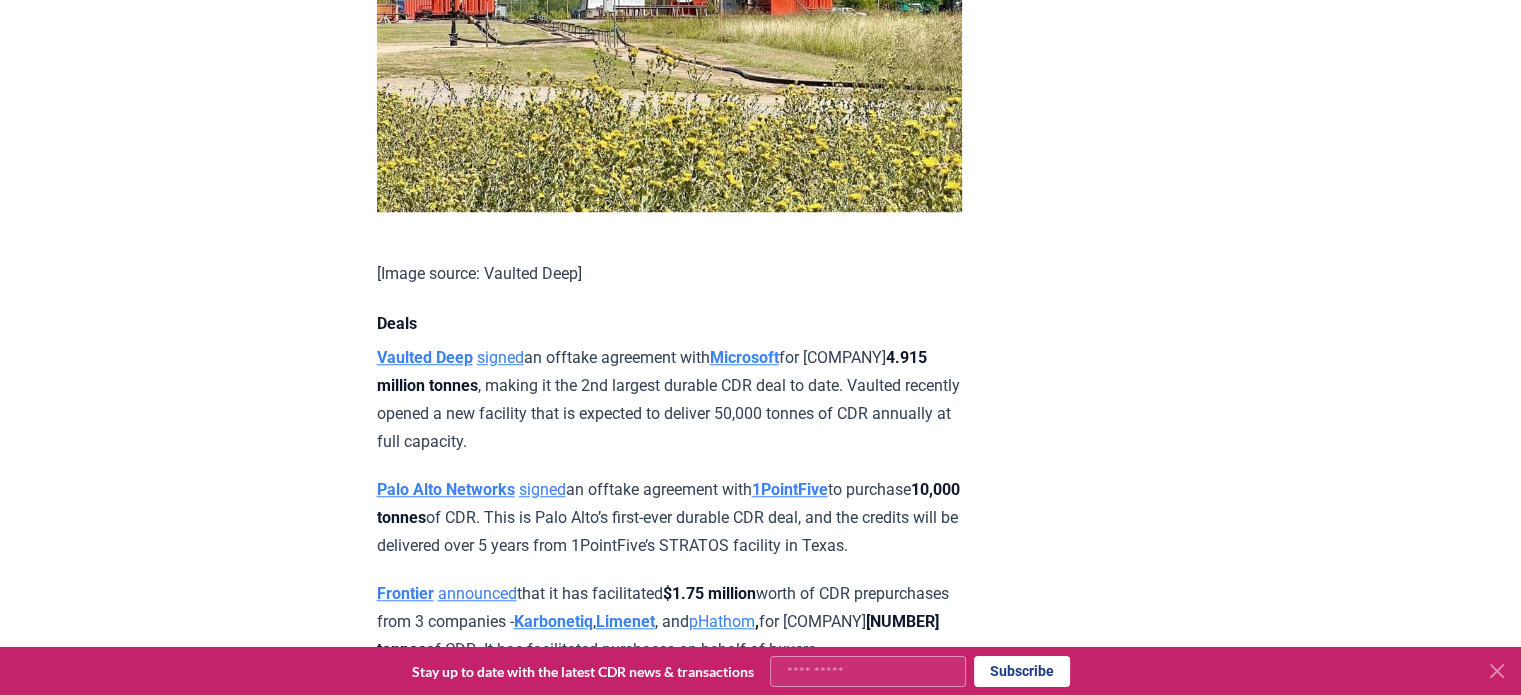 scroll, scrollTop: 1800, scrollLeft: 0, axis: vertical 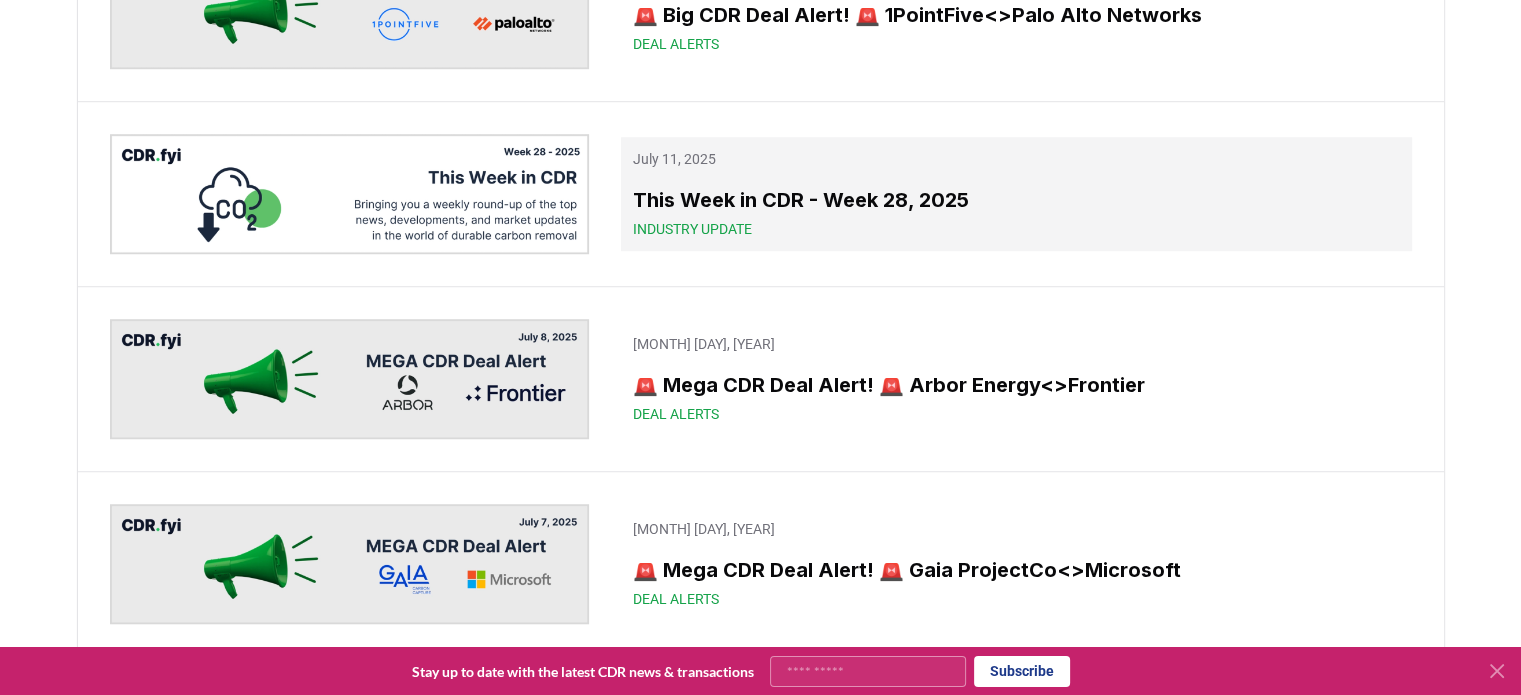 click on "Industry Update" at bounding box center [692, 229] 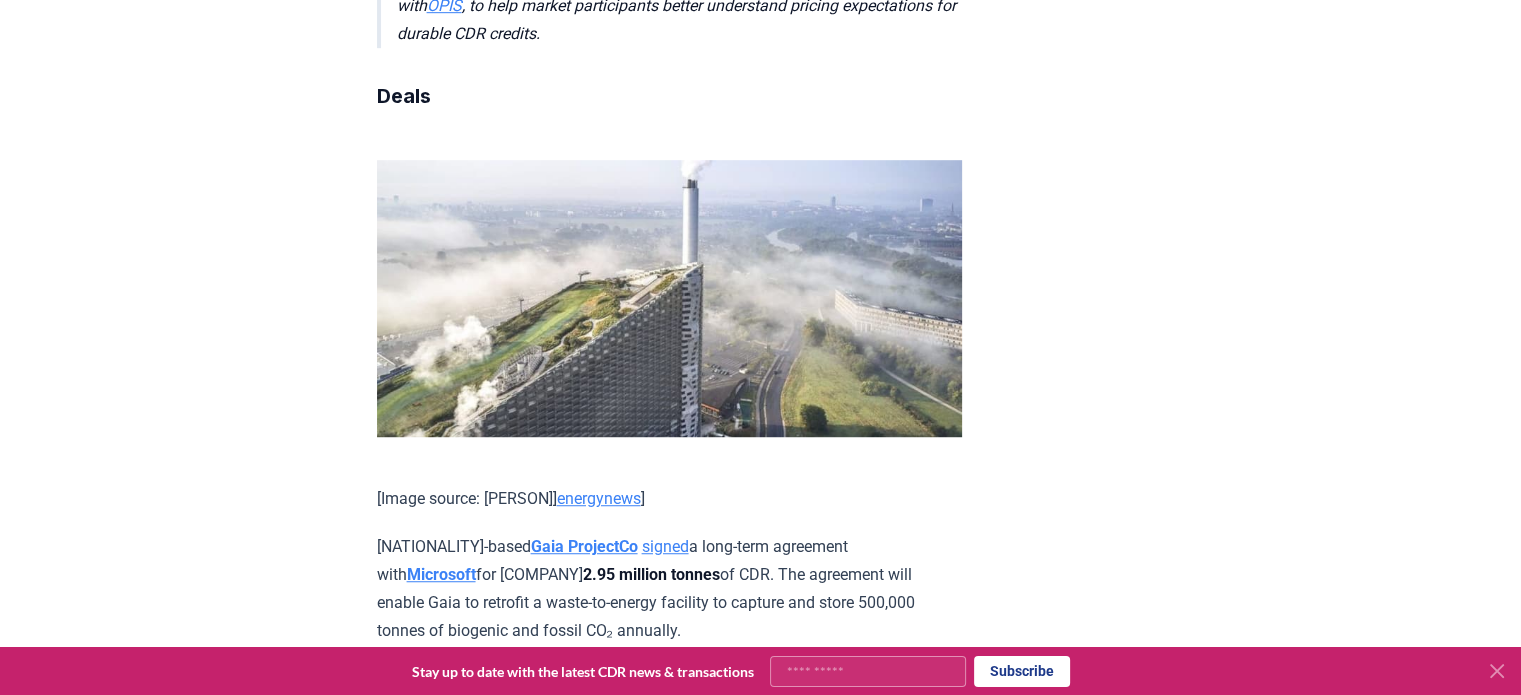 scroll, scrollTop: 1300, scrollLeft: 0, axis: vertical 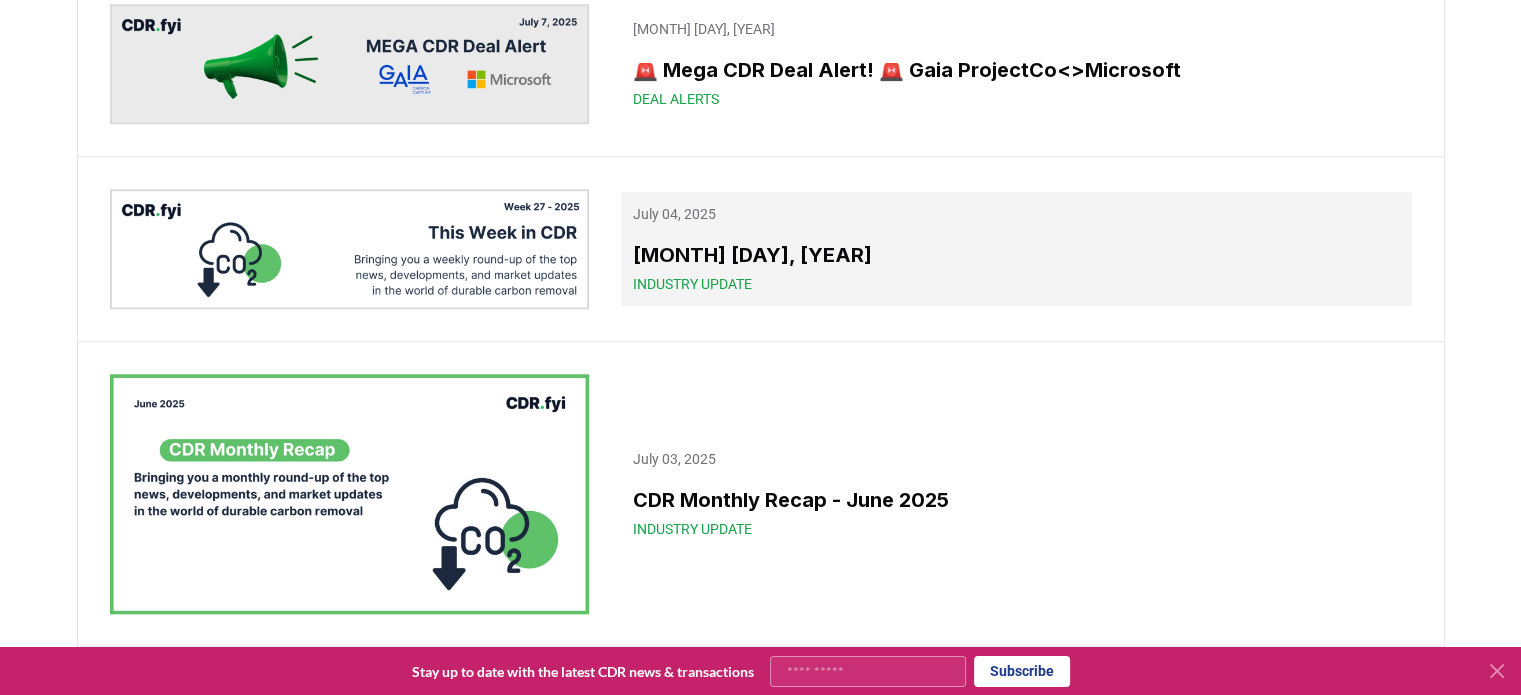 click on "Industry Update" at bounding box center (1016, 284) 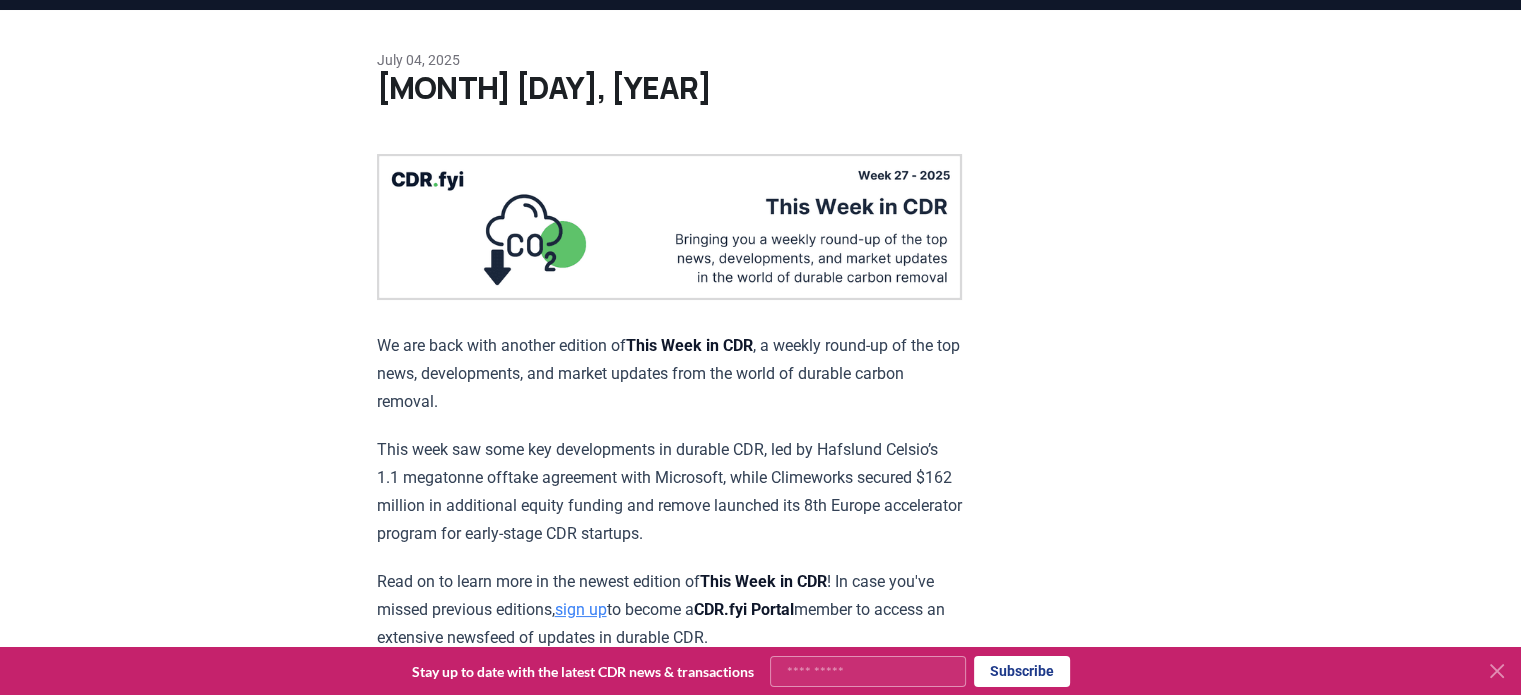 scroll, scrollTop: 0, scrollLeft: 0, axis: both 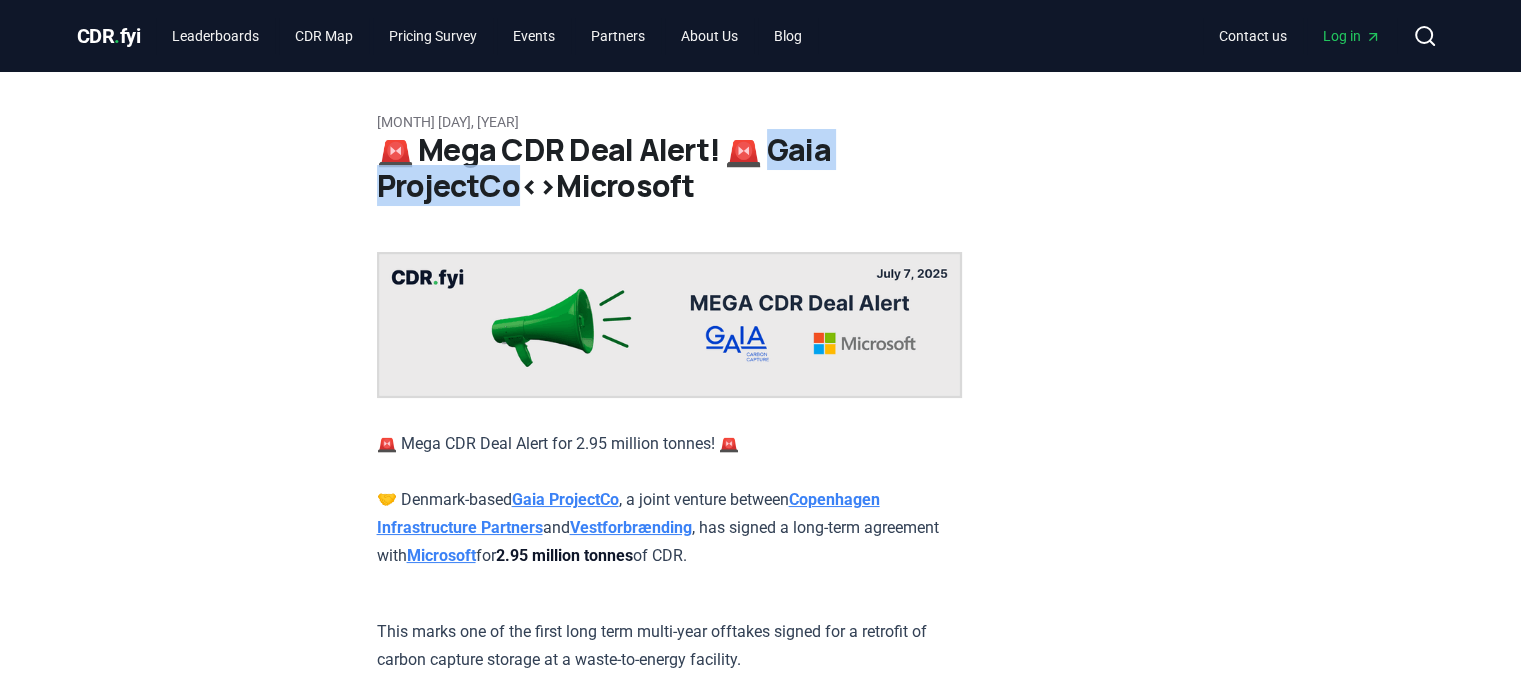 drag, startPoint x: 772, startPoint y: 149, endPoint x: 516, endPoint y: 190, distance: 259.26242 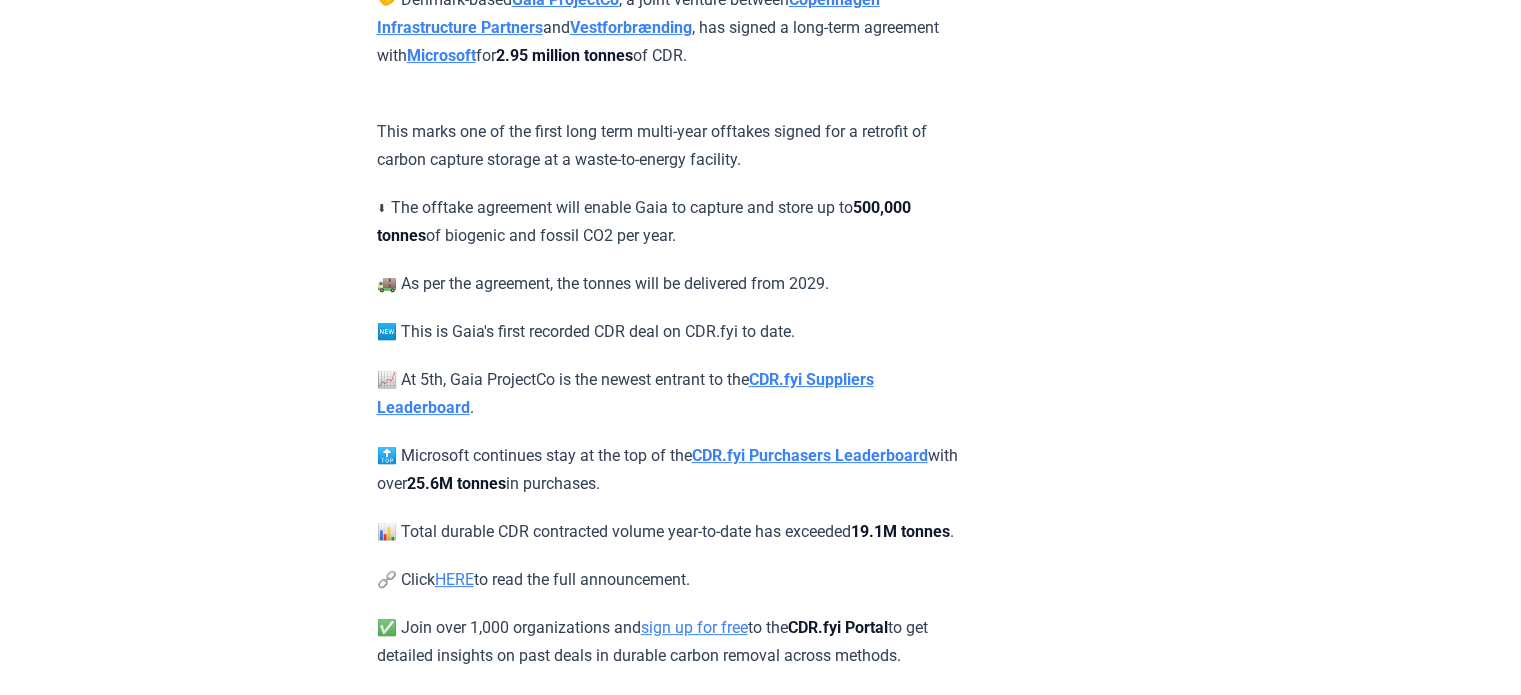 scroll, scrollTop: 300, scrollLeft: 0, axis: vertical 